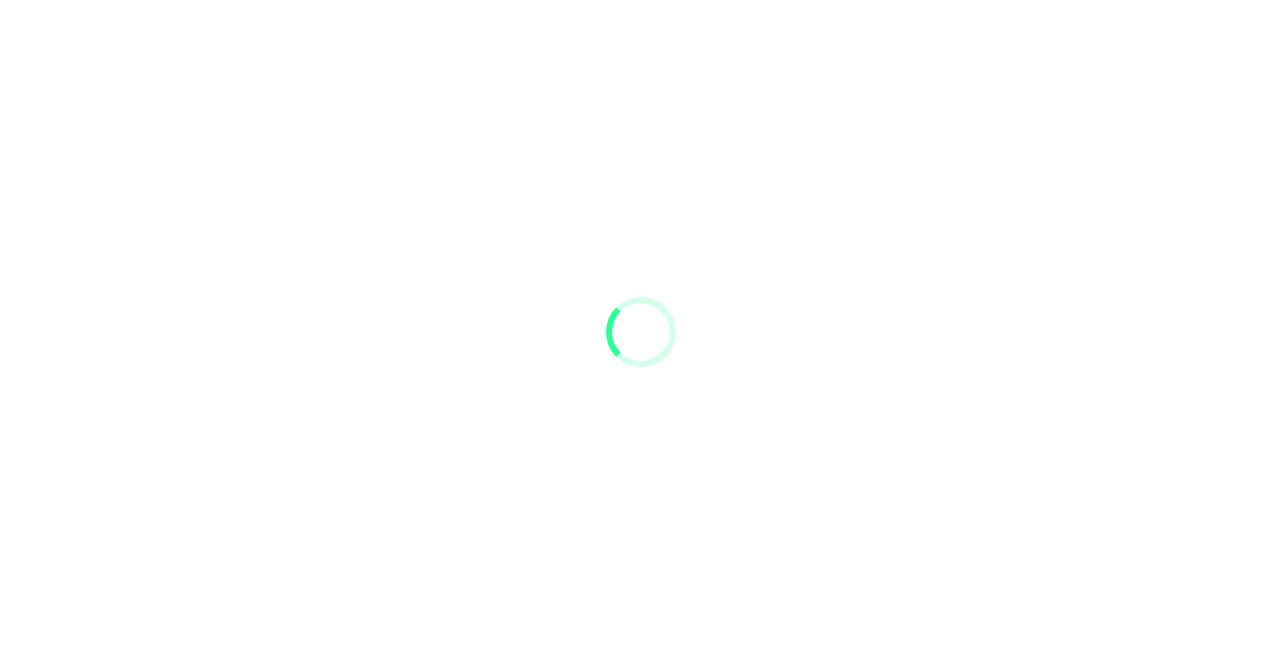scroll, scrollTop: 0, scrollLeft: 0, axis: both 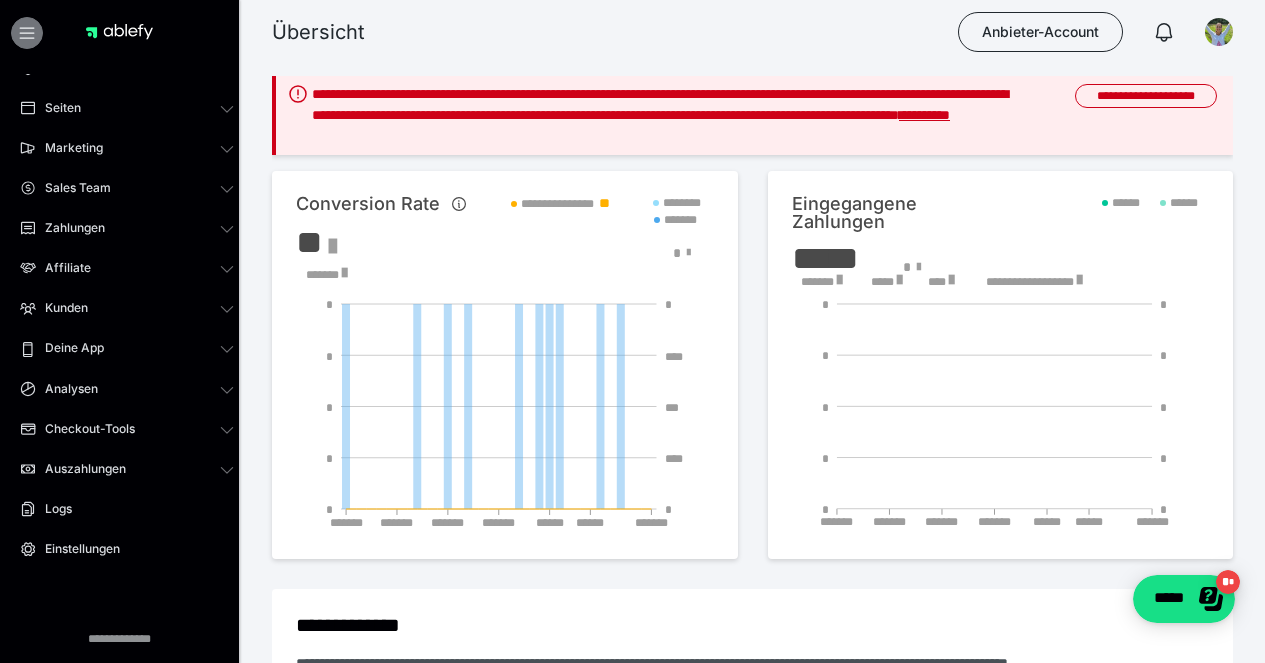 click at bounding box center (27, 33) 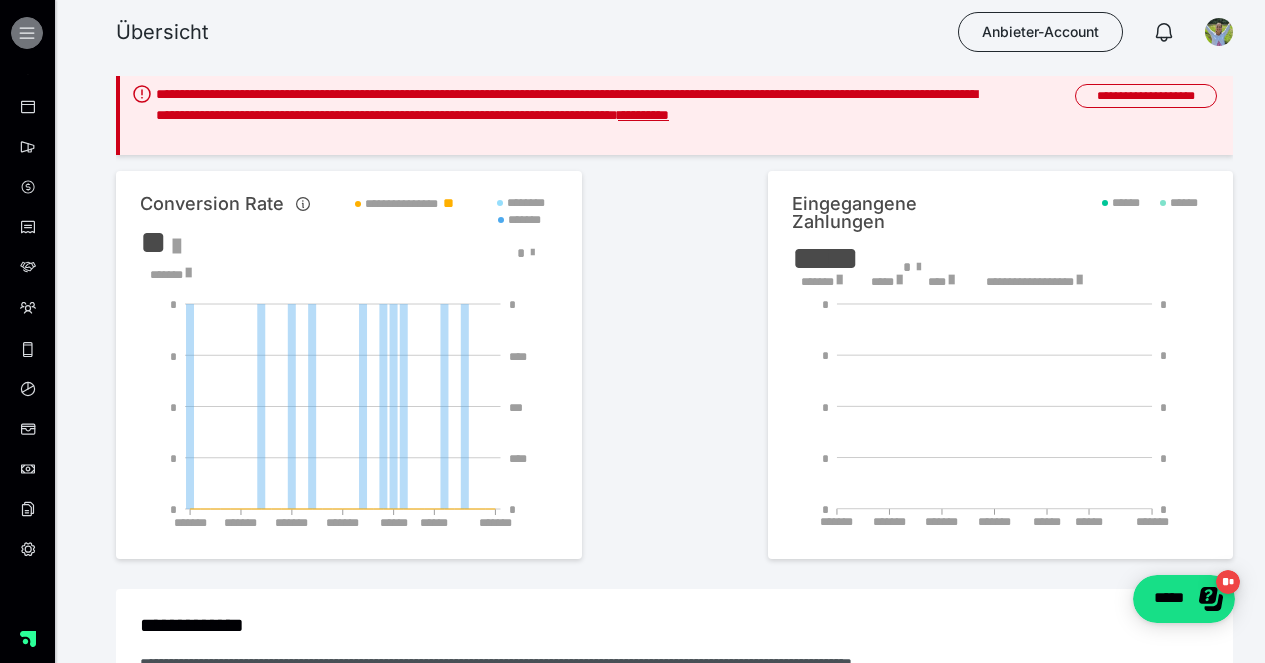 click 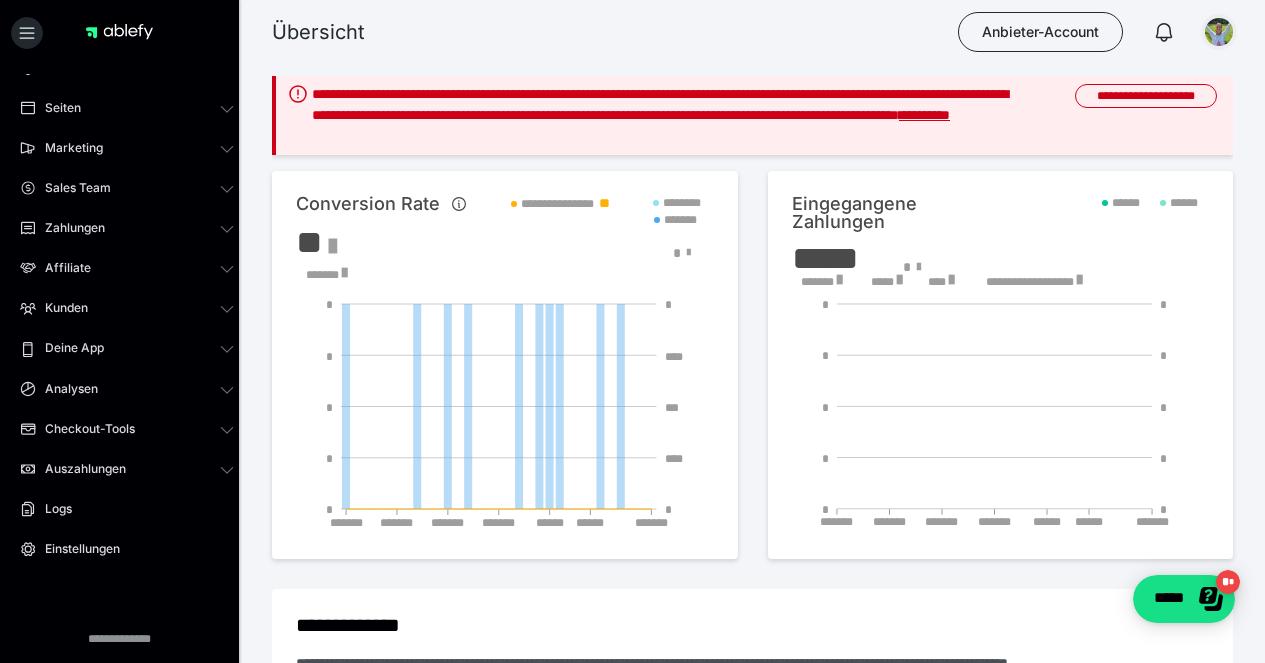 click at bounding box center [1219, 32] 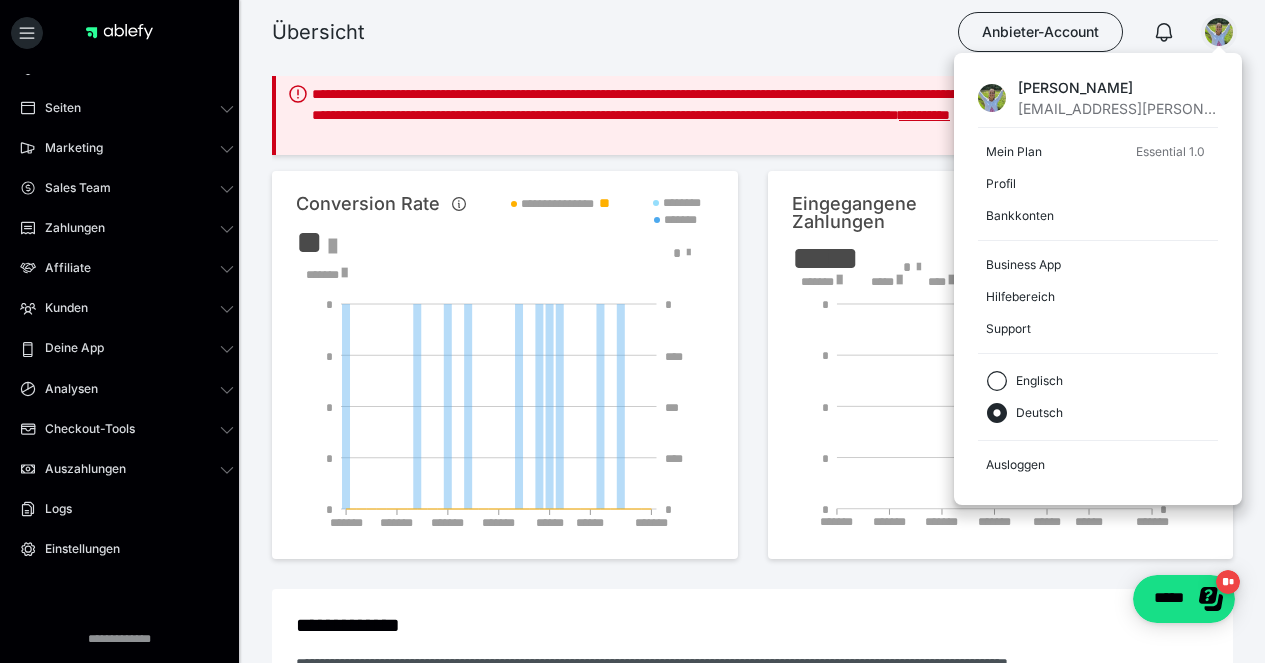 click at bounding box center [1219, 32] 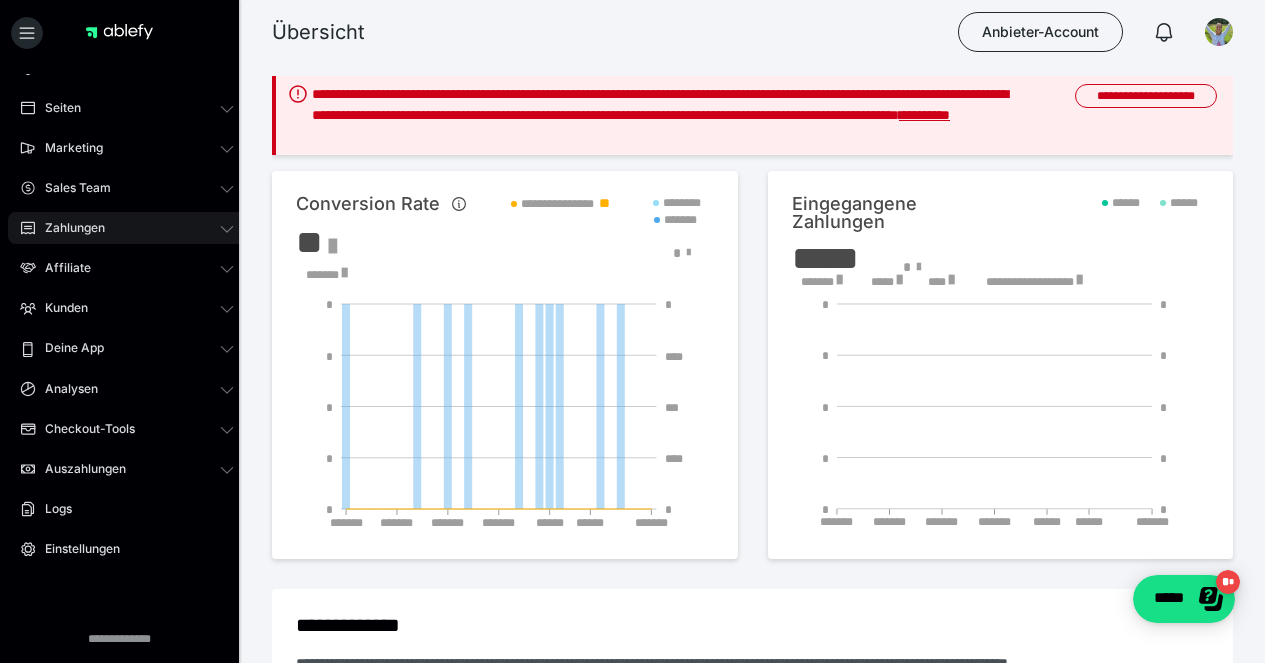 click on "Zahlungen" at bounding box center (68, 228) 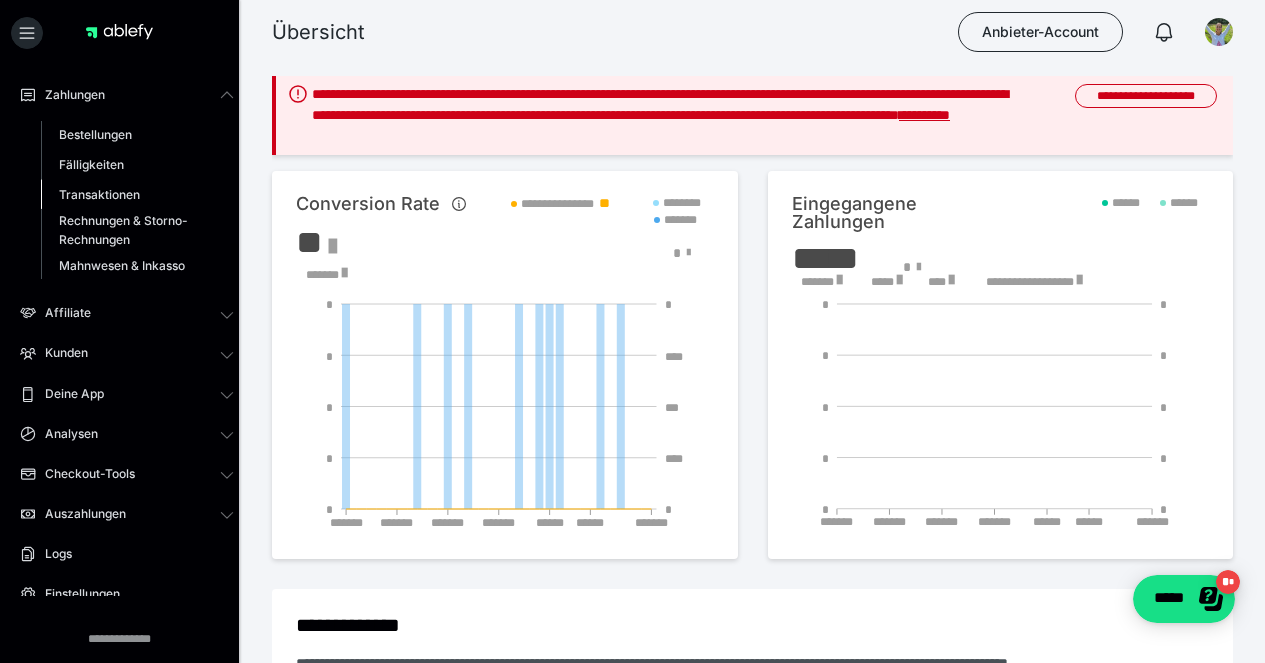 scroll, scrollTop: 256, scrollLeft: 0, axis: vertical 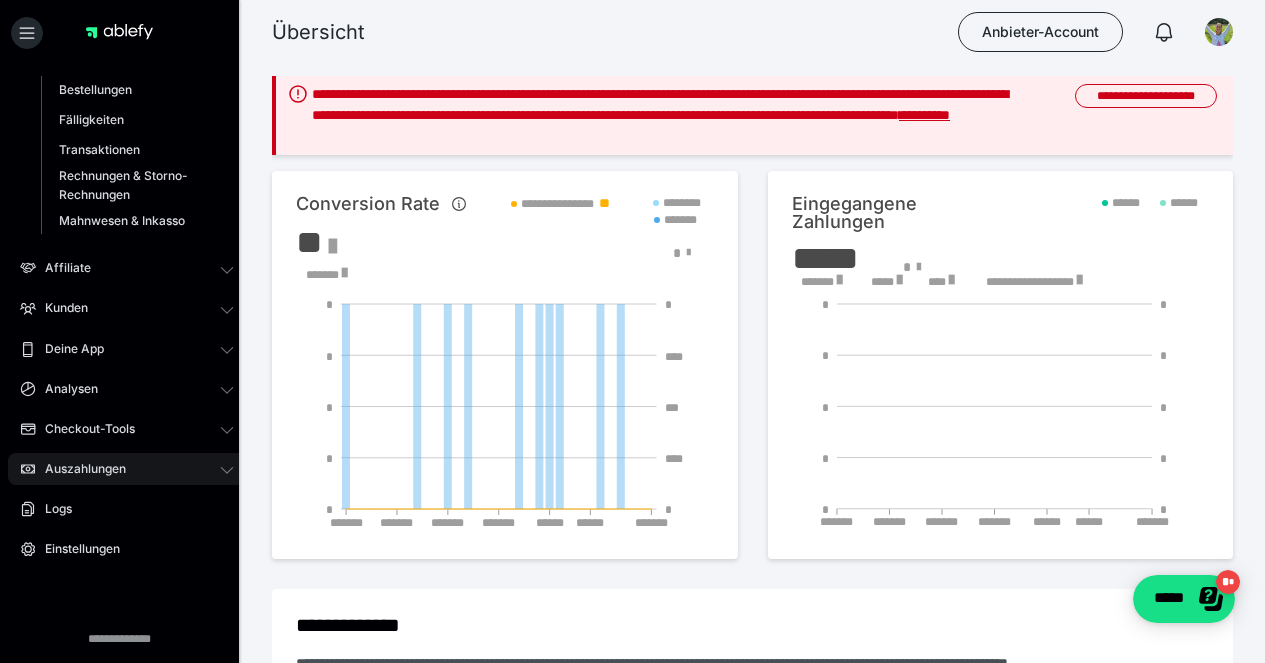 click on "Auszahlungen" at bounding box center (78, 469) 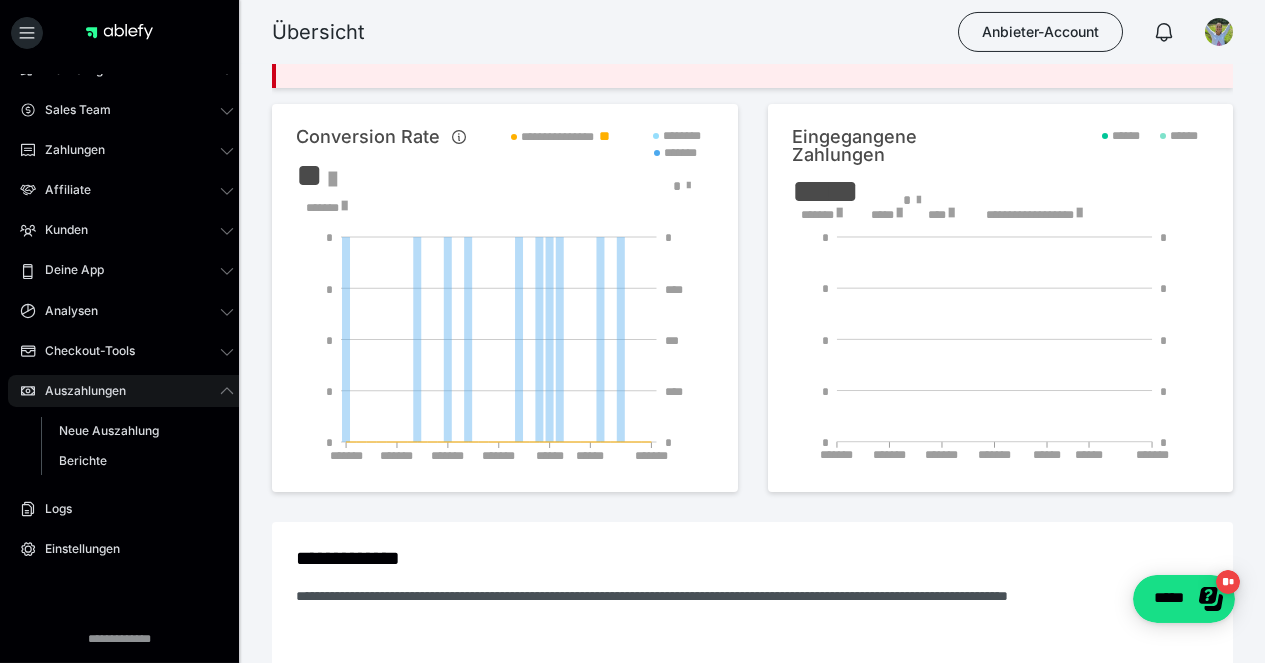 scroll, scrollTop: 288, scrollLeft: 0, axis: vertical 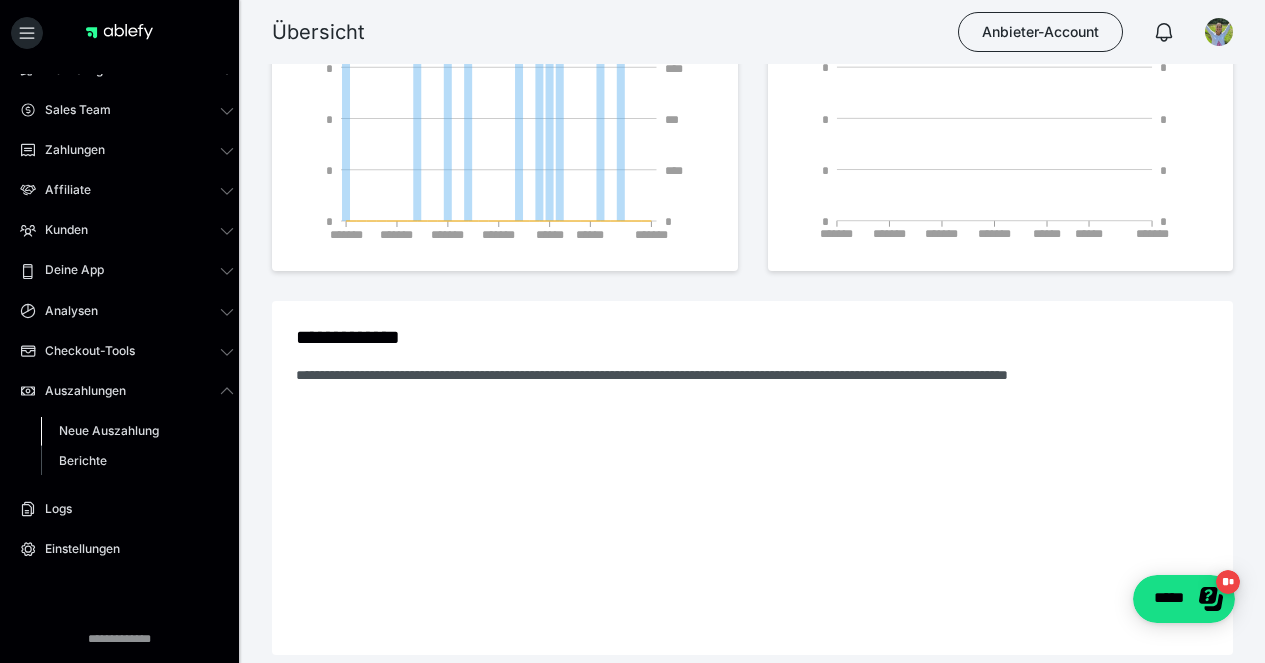 click on "Neue Auszahlung" at bounding box center (109, 430) 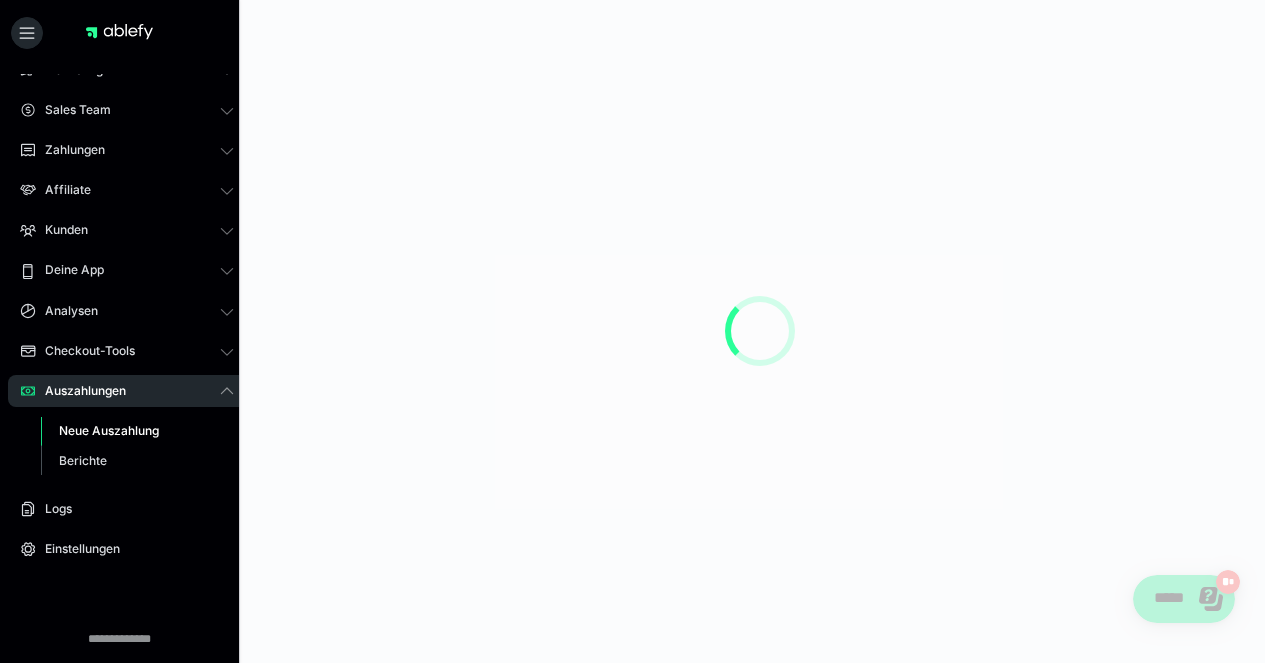 scroll, scrollTop: 0, scrollLeft: 0, axis: both 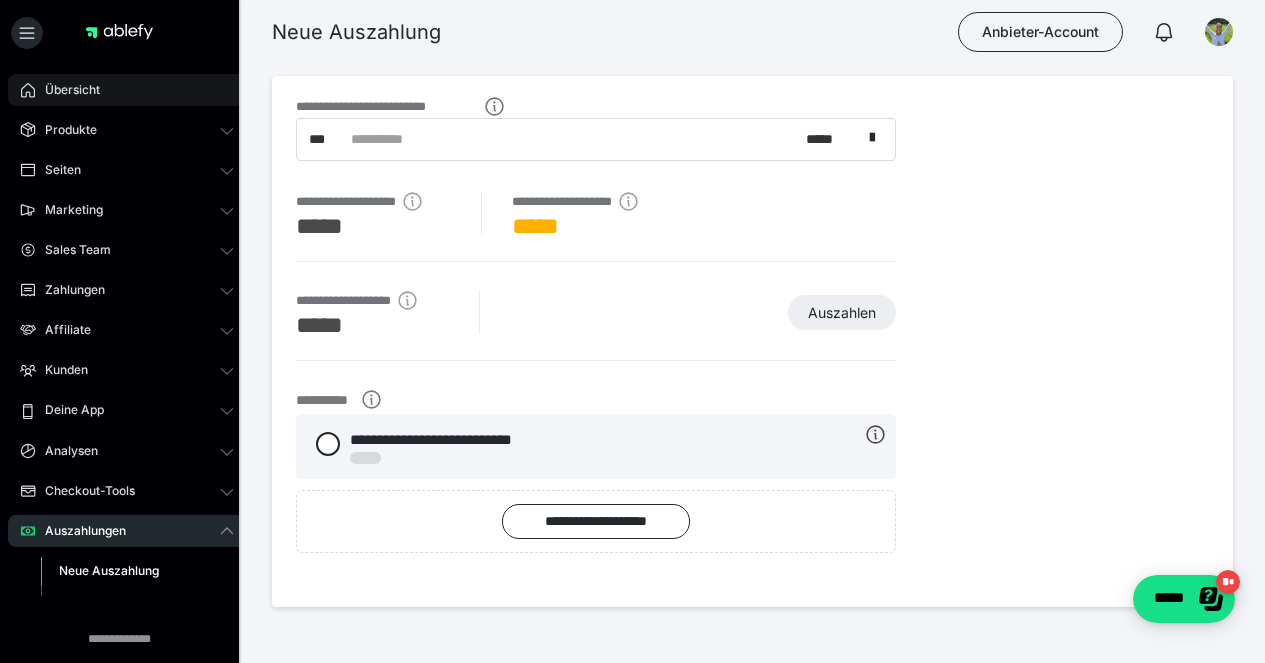 click on "Übersicht" at bounding box center [65, 90] 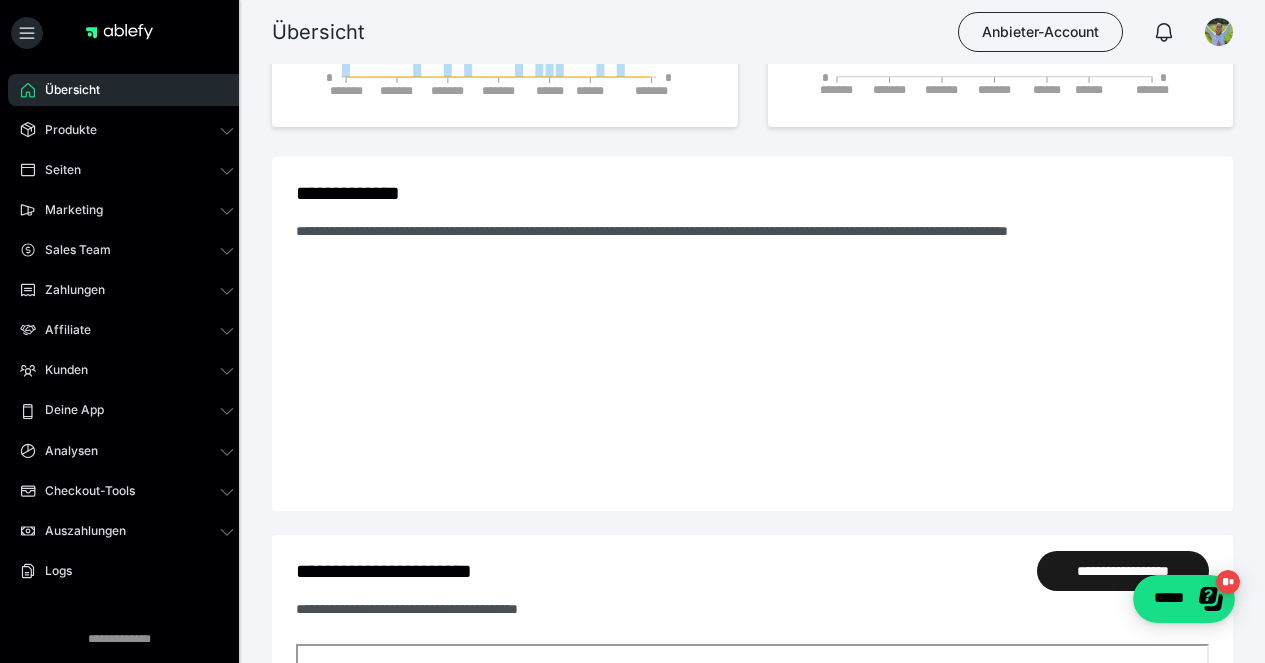 scroll, scrollTop: 961, scrollLeft: 0, axis: vertical 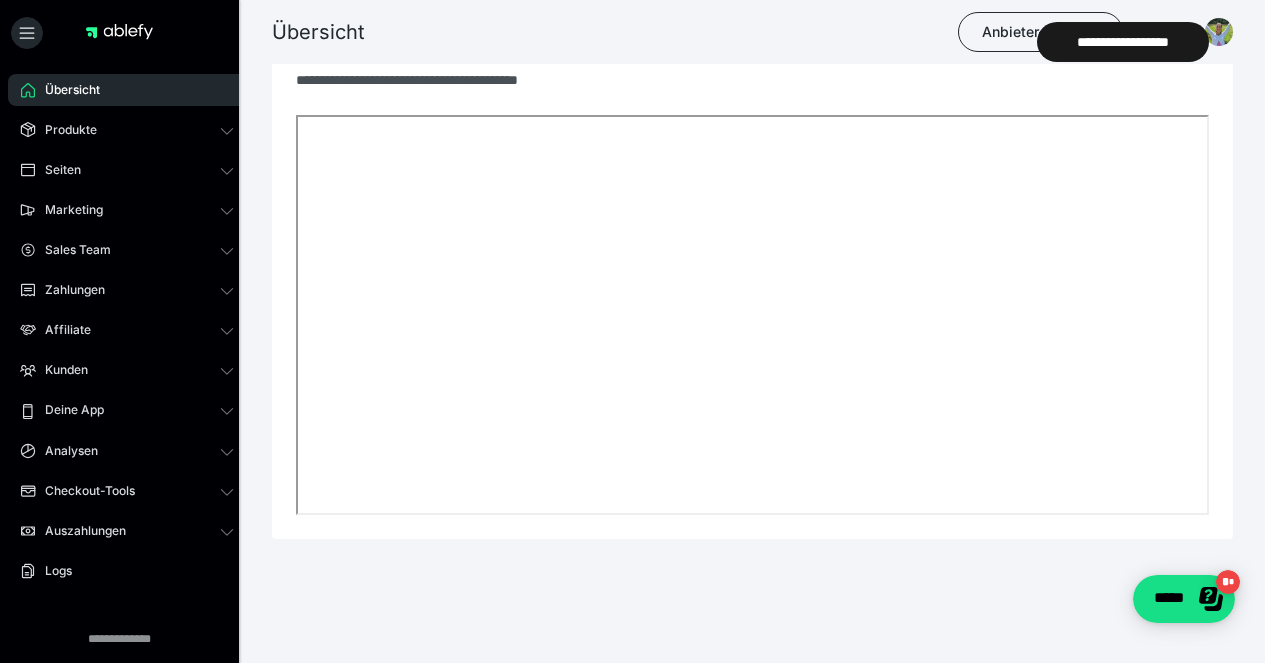 click at bounding box center (119, 32) 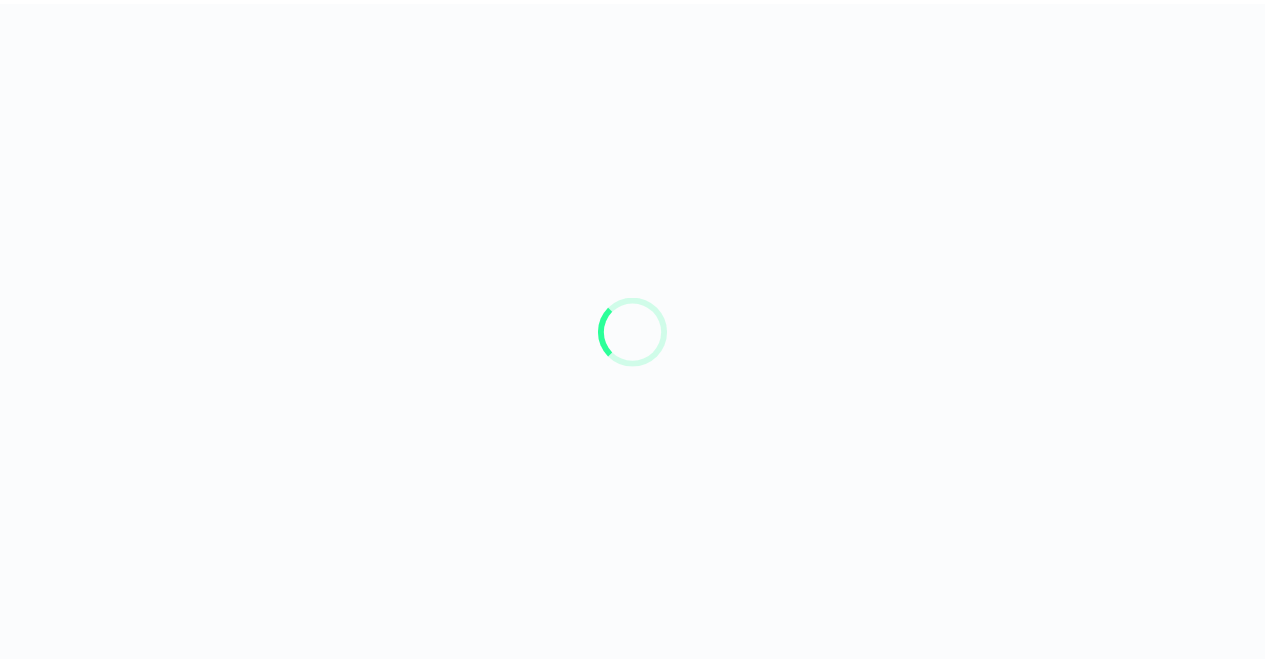 scroll, scrollTop: 0, scrollLeft: 0, axis: both 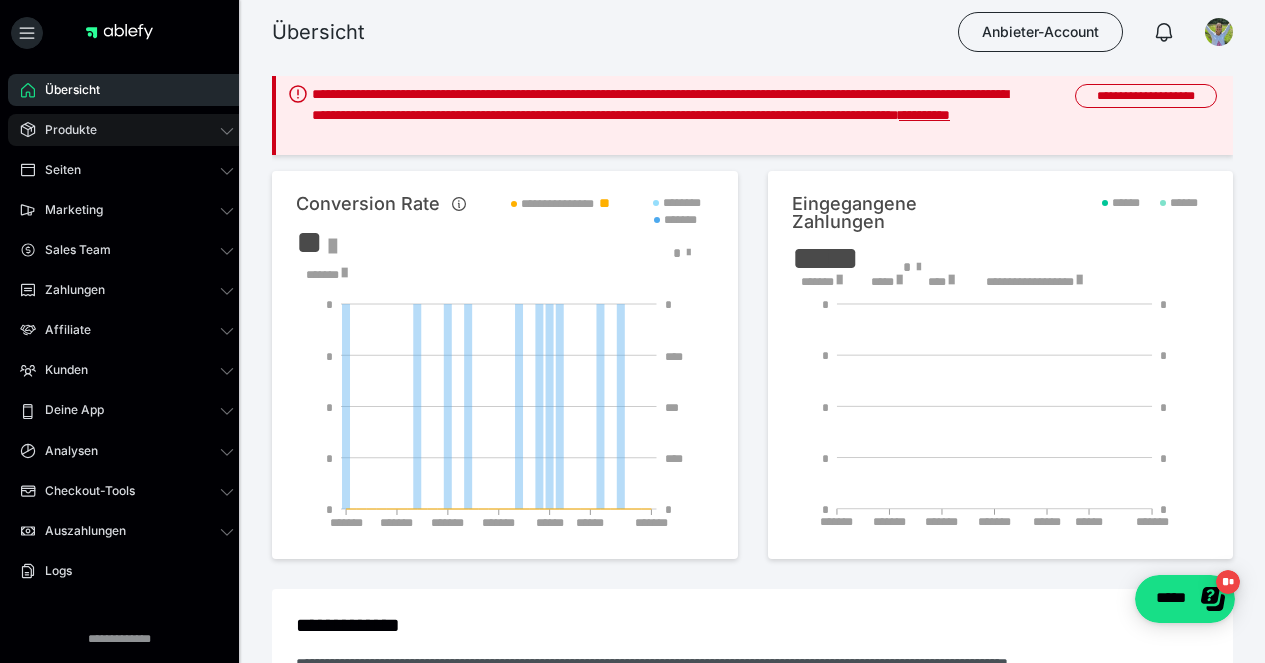 click 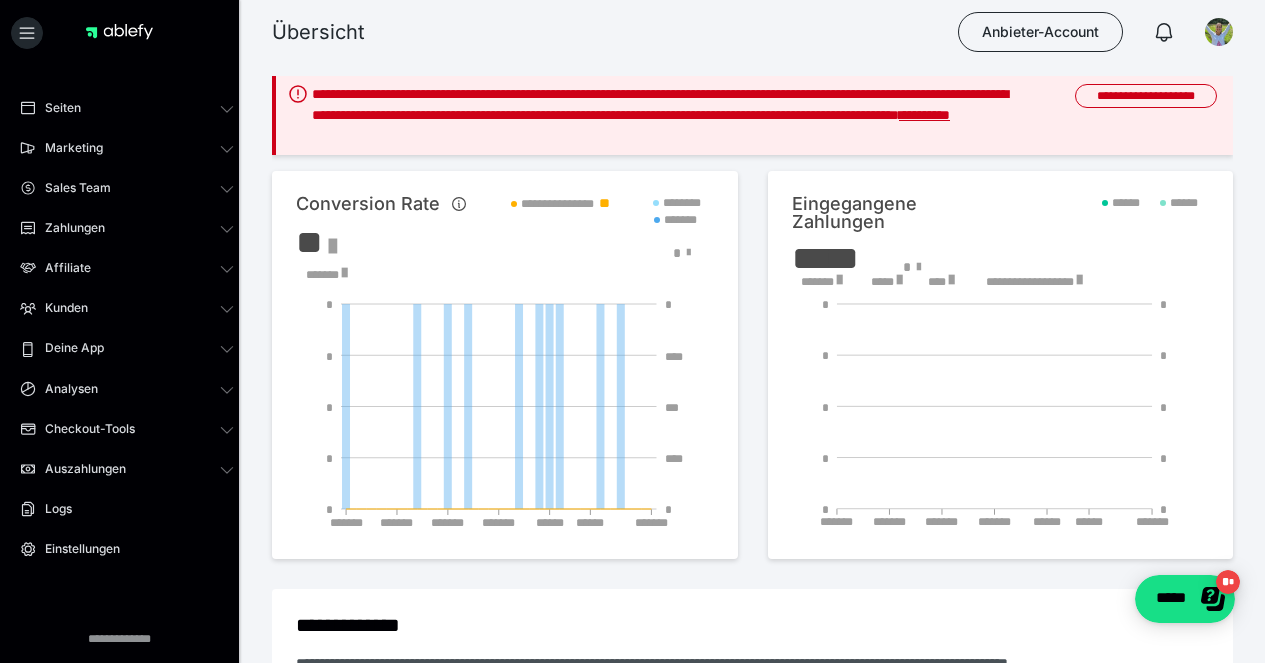 scroll, scrollTop: 216, scrollLeft: 0, axis: vertical 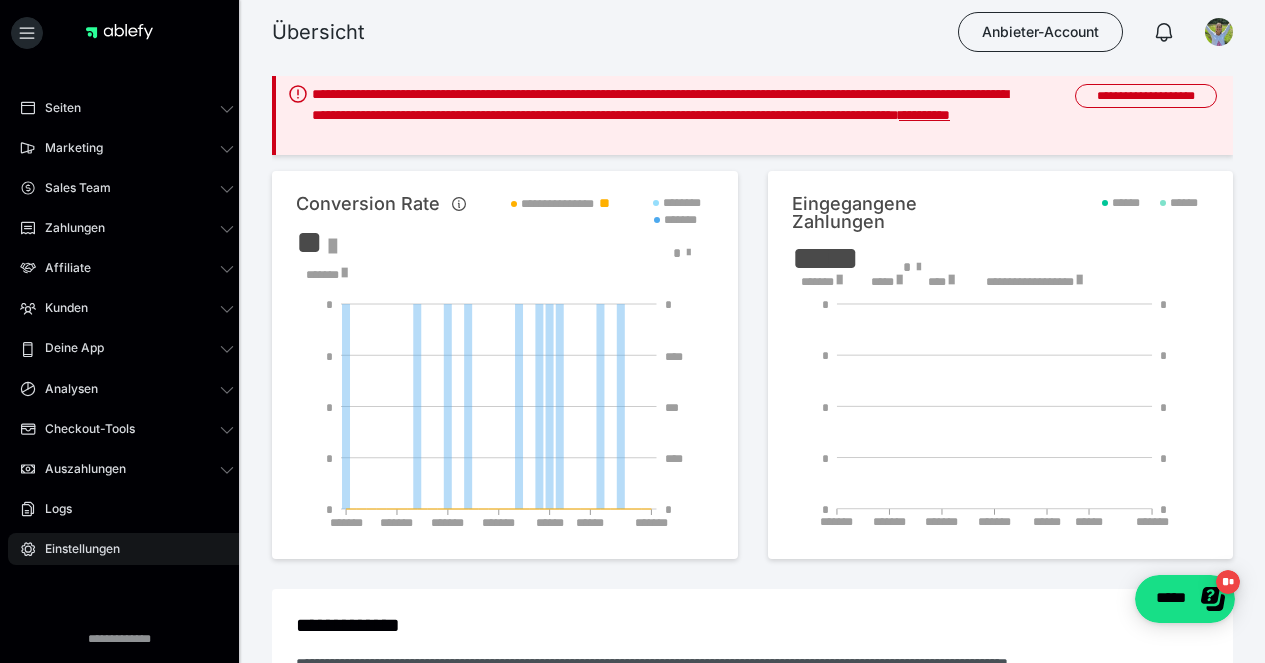 click on "Einstellungen" at bounding box center [127, 549] 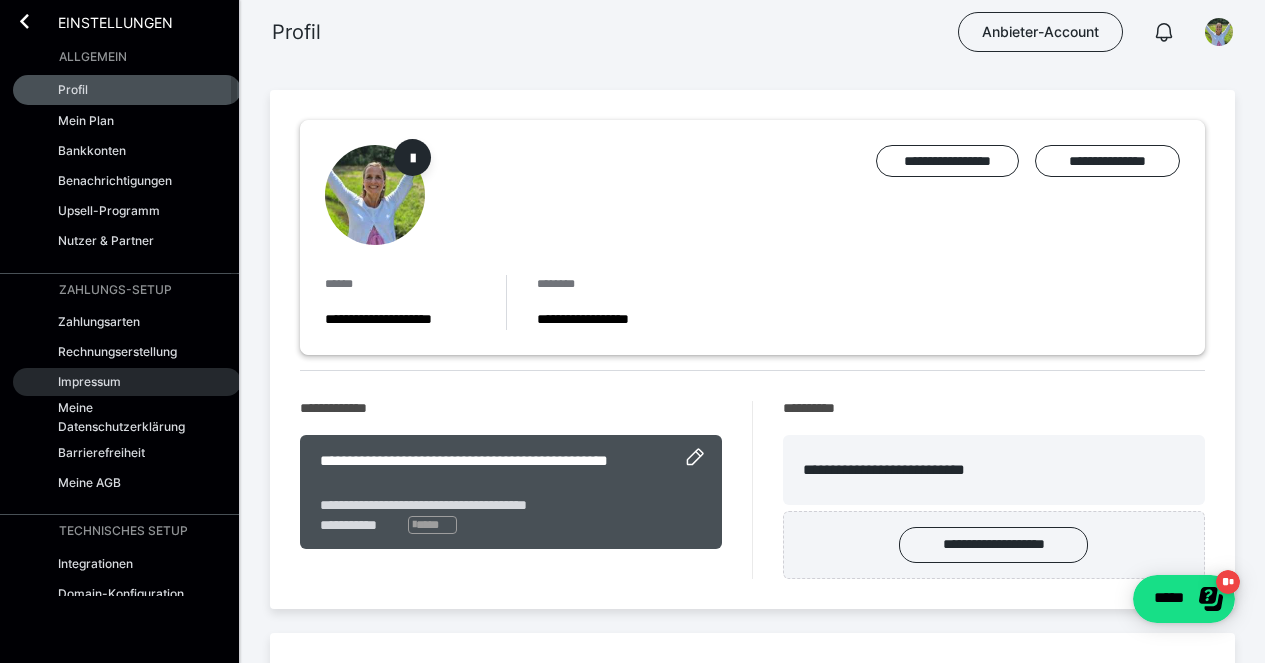 scroll, scrollTop: 0, scrollLeft: 0, axis: both 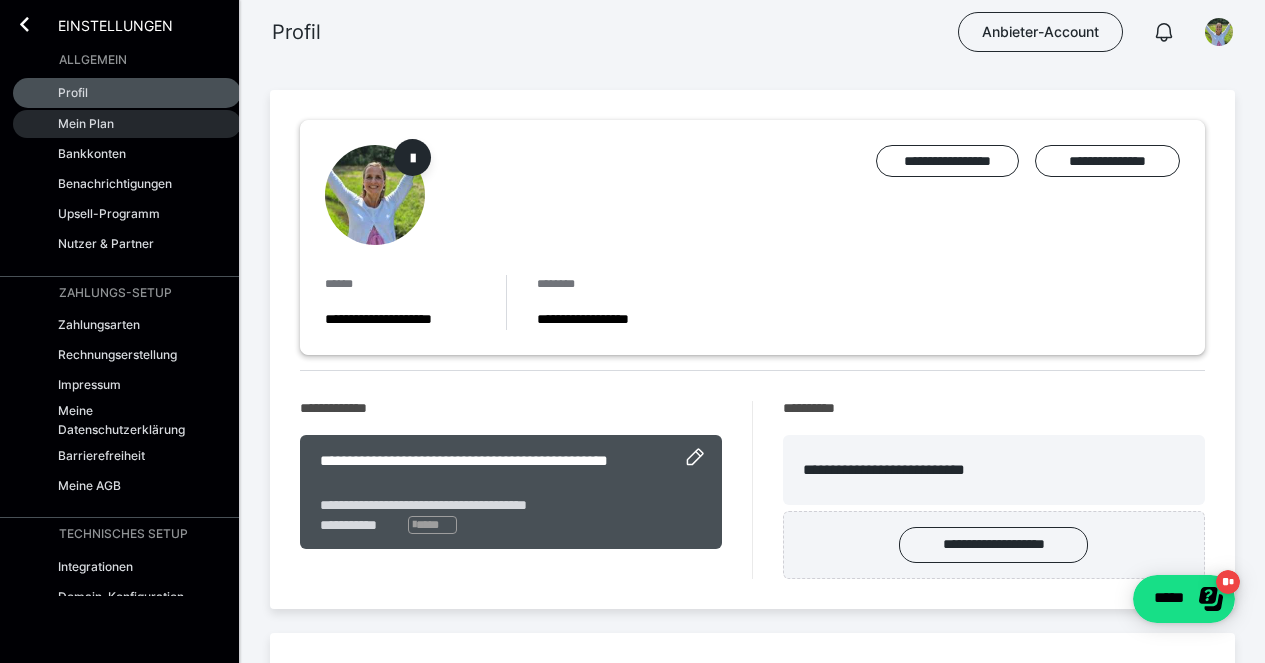 click on "Mein Plan" at bounding box center [86, 123] 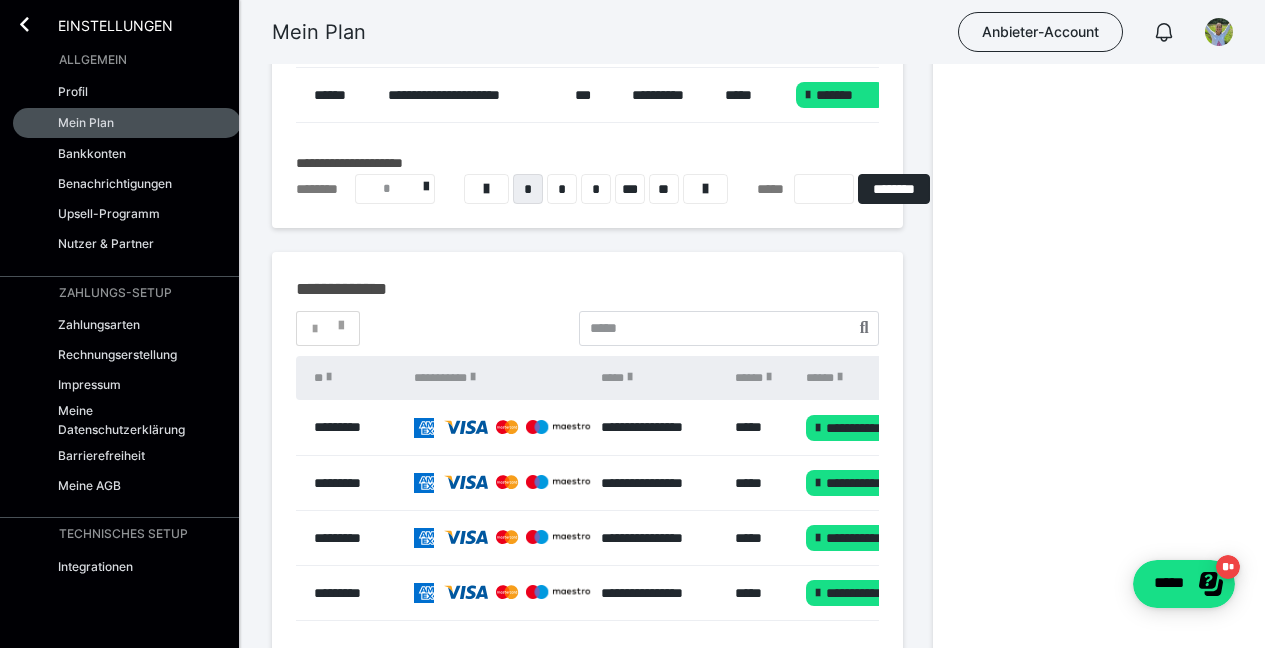 scroll, scrollTop: 432, scrollLeft: 0, axis: vertical 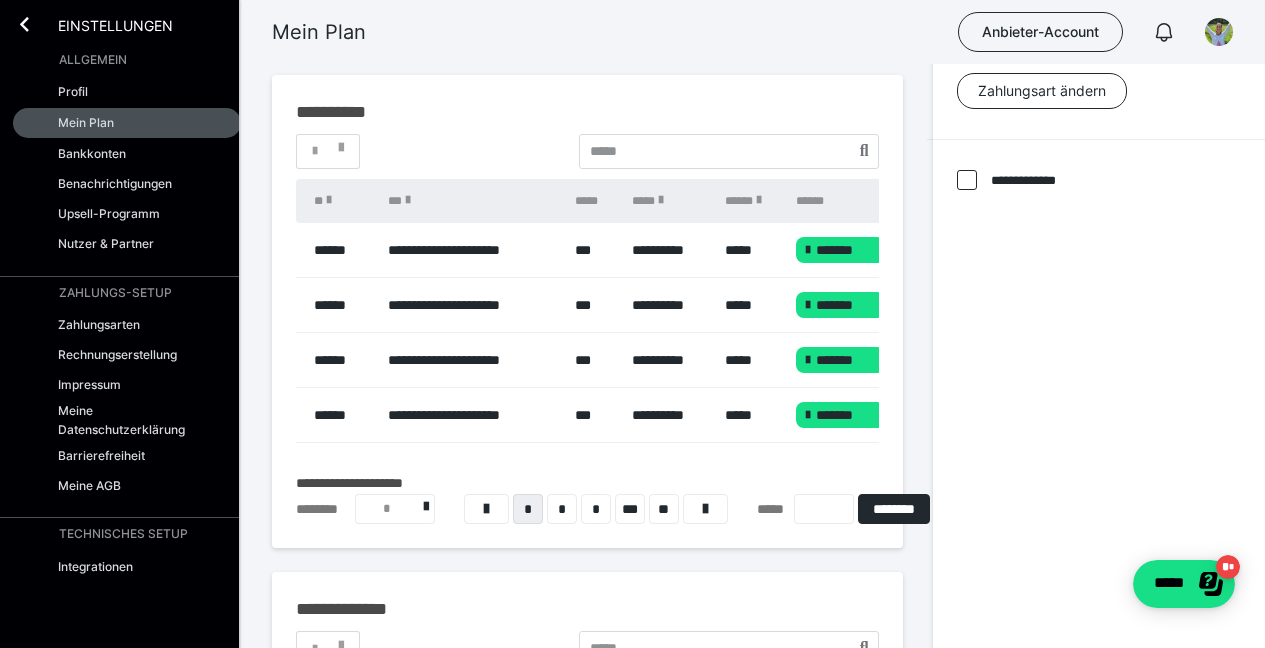 click on "*****" at bounding box center [750, 250] 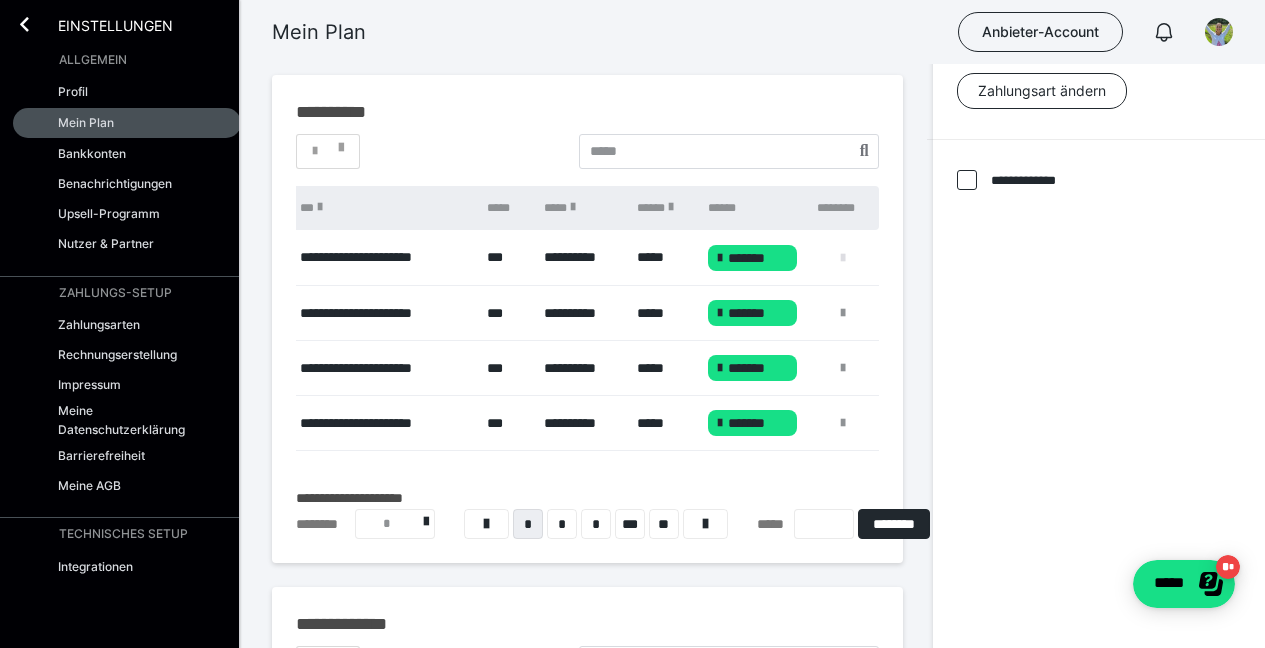 click at bounding box center [843, 258] 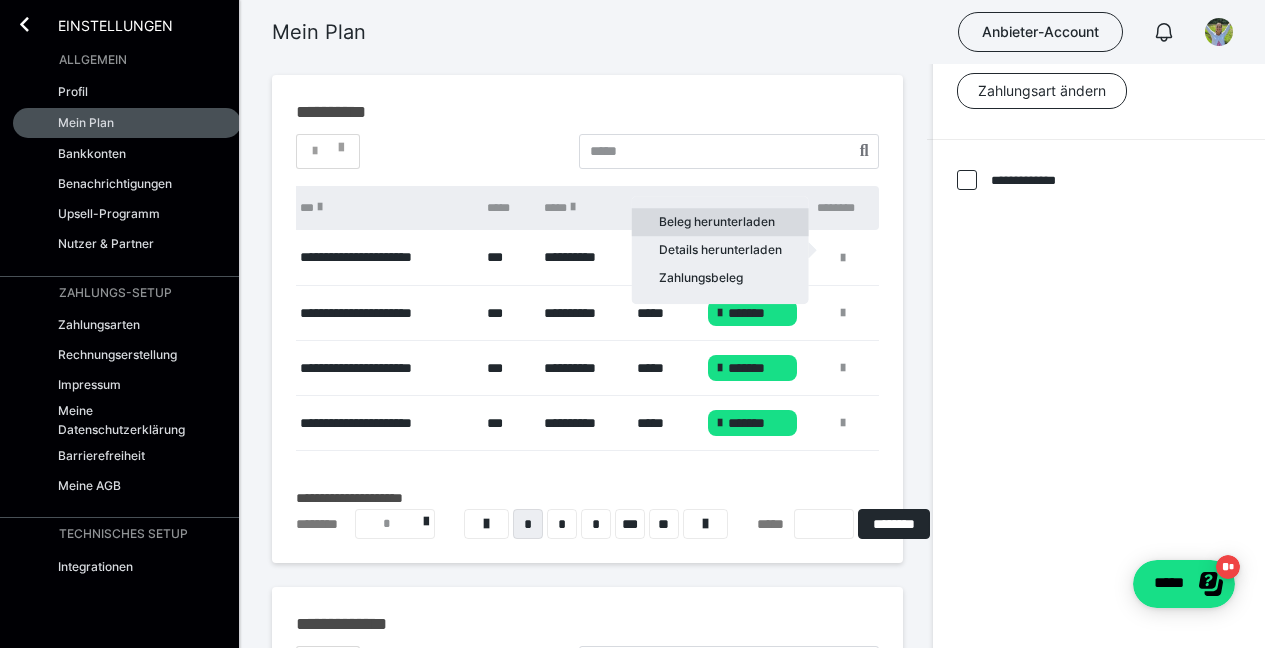 click on "Beleg herunterladen" at bounding box center [720, 222] 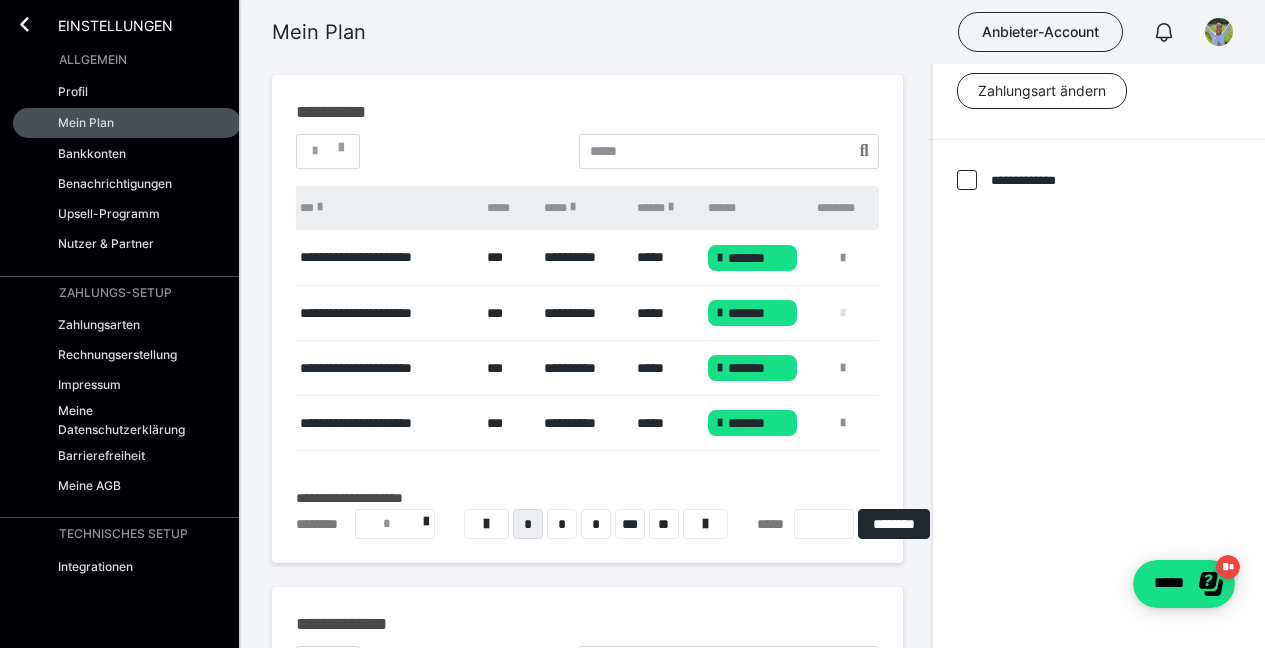 click at bounding box center [843, 313] 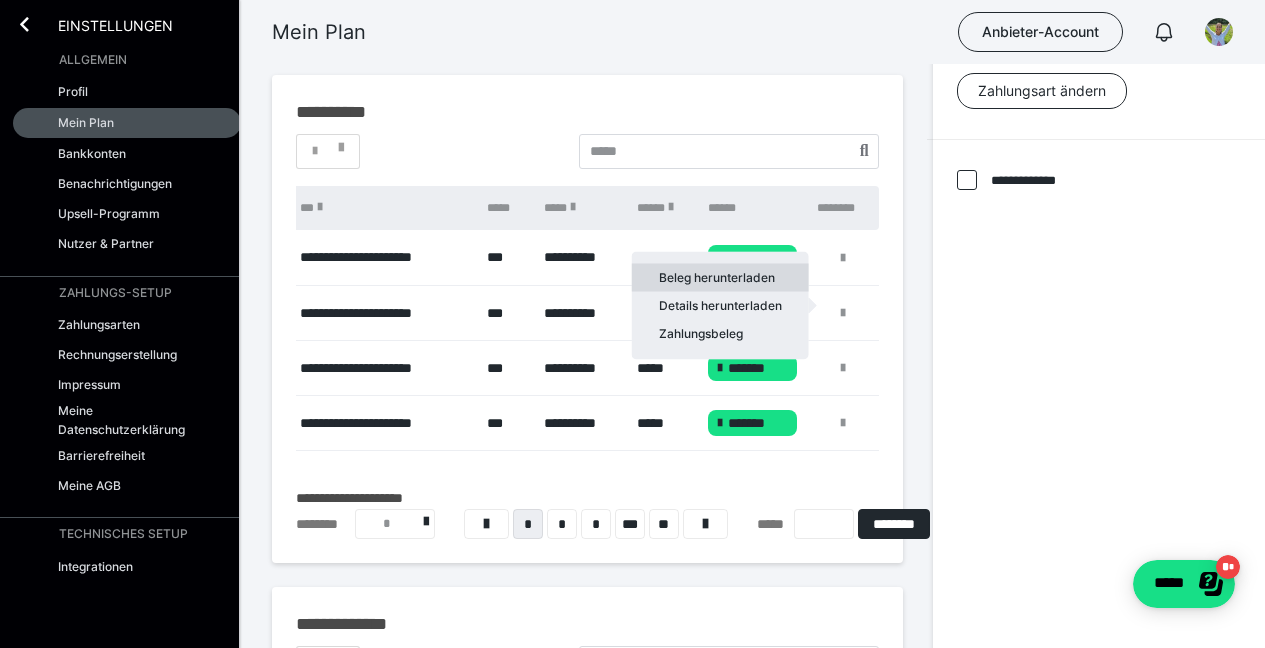 click on "Beleg herunterladen" at bounding box center [720, 278] 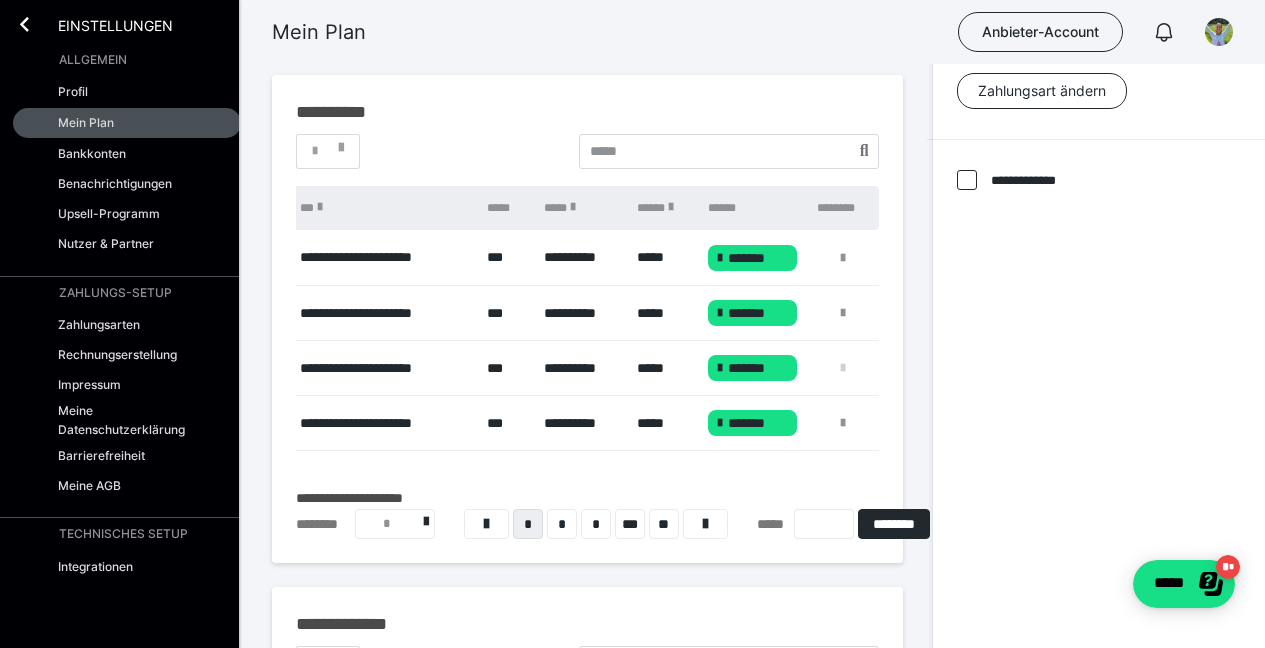 click at bounding box center [843, 368] 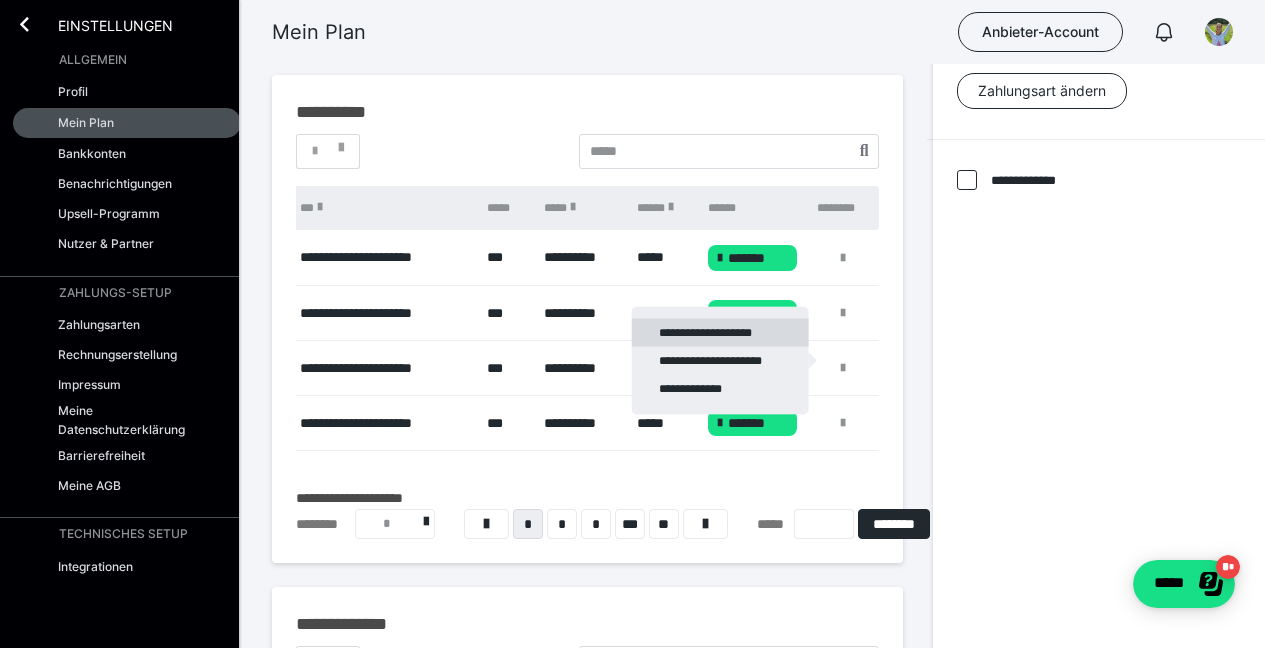 click on "**********" at bounding box center (720, 333) 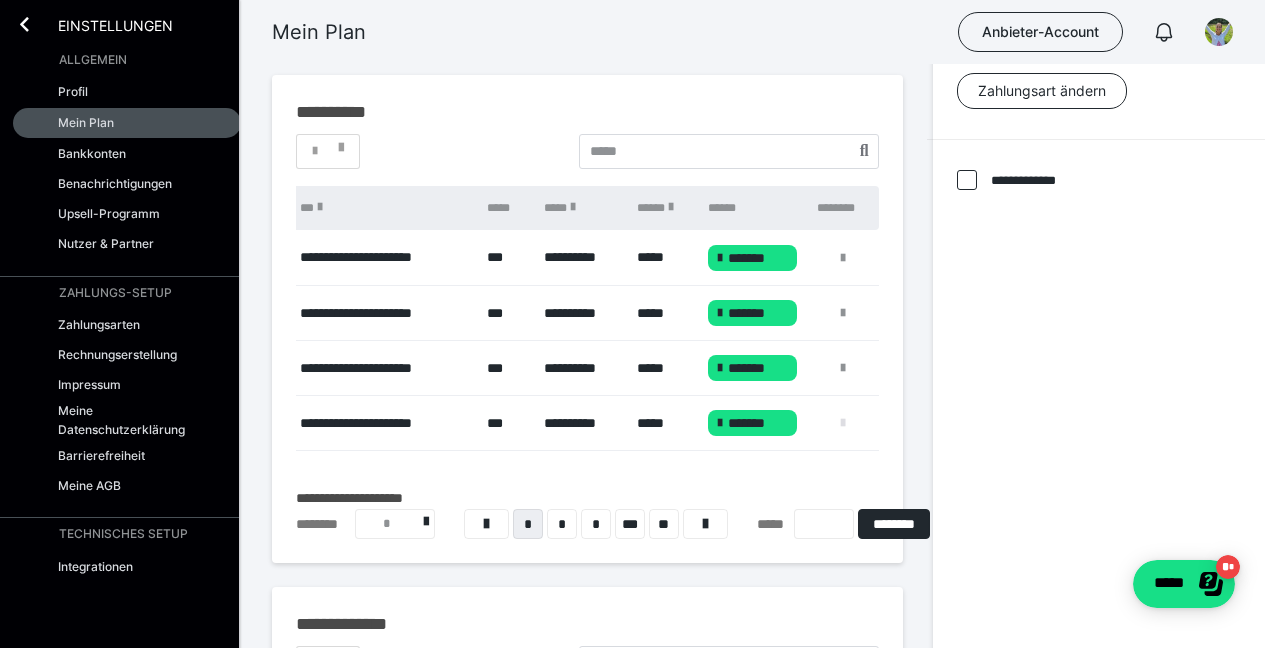 click at bounding box center [843, 423] 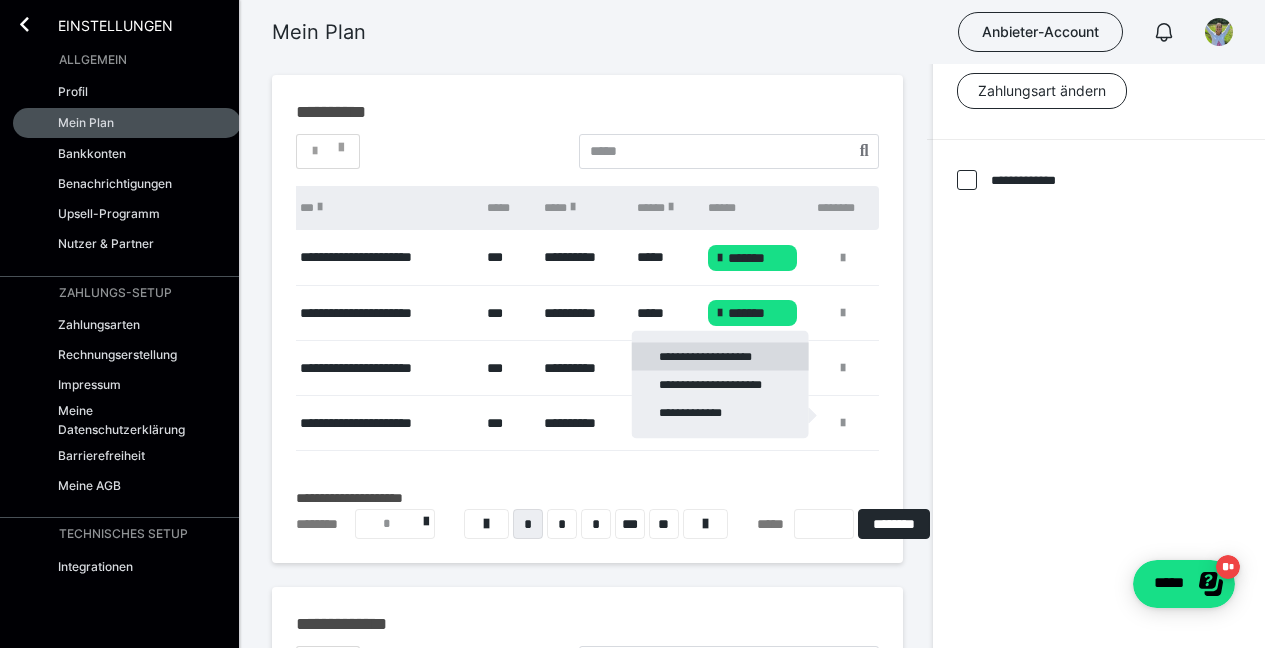 click on "**********" at bounding box center (720, 357) 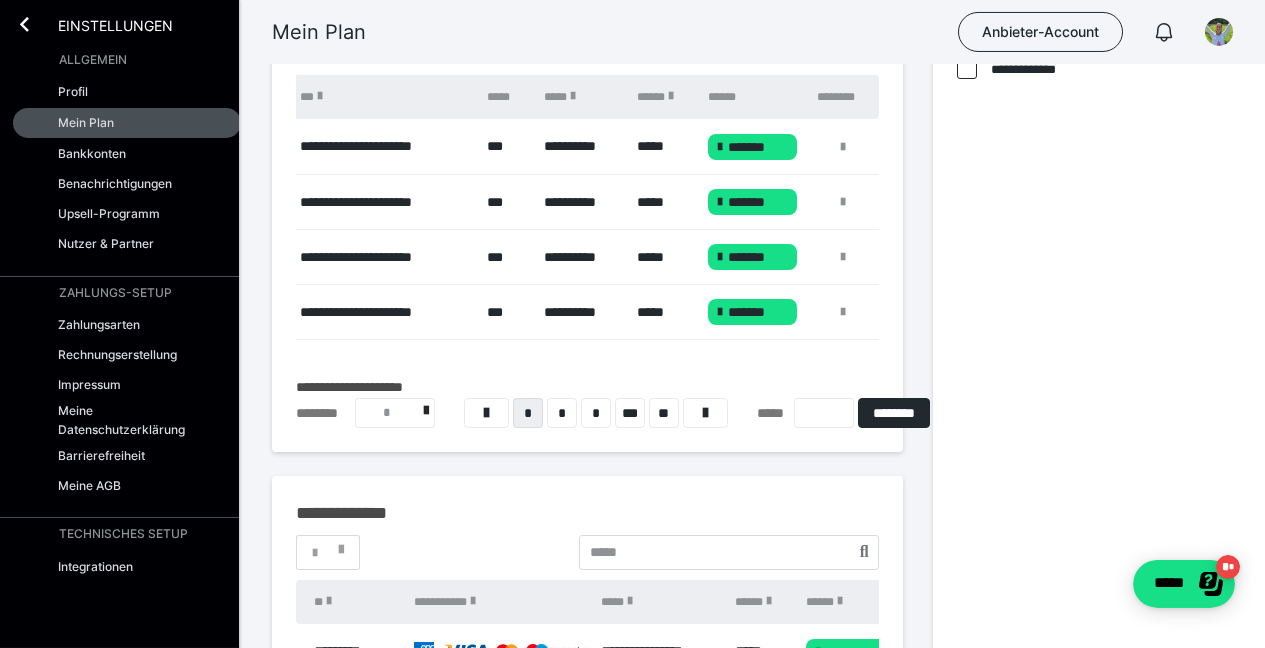 scroll, scrollTop: 544, scrollLeft: 0, axis: vertical 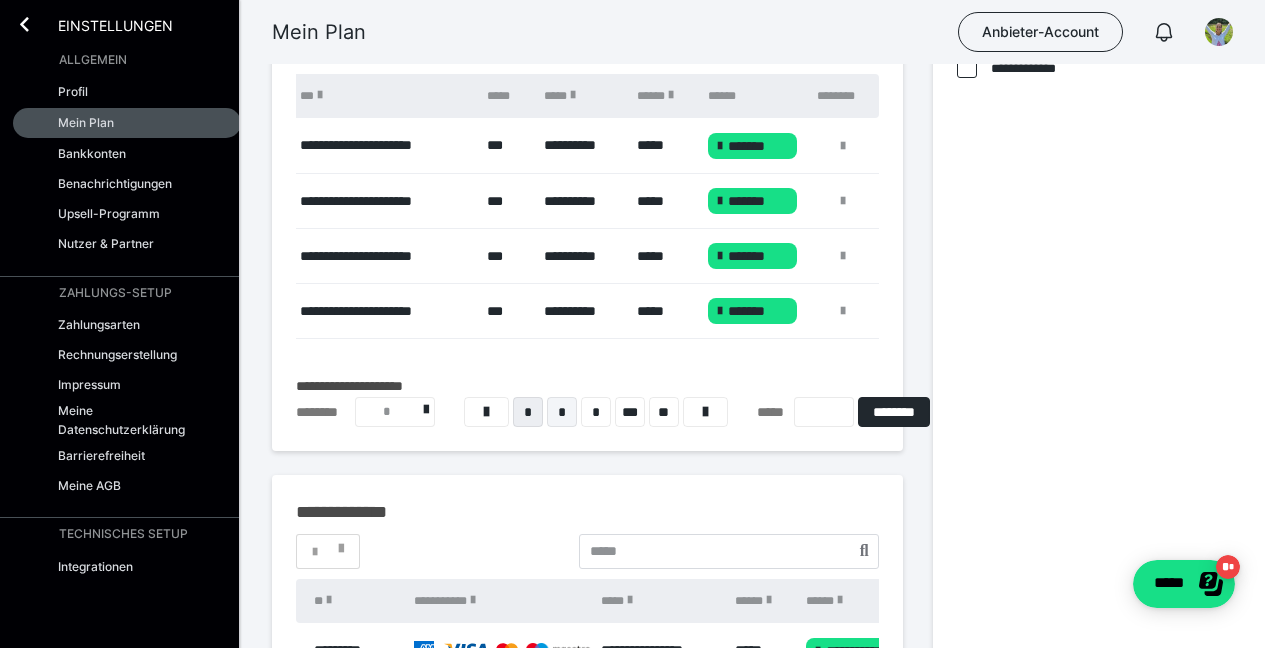 click on "*" at bounding box center (562, 412) 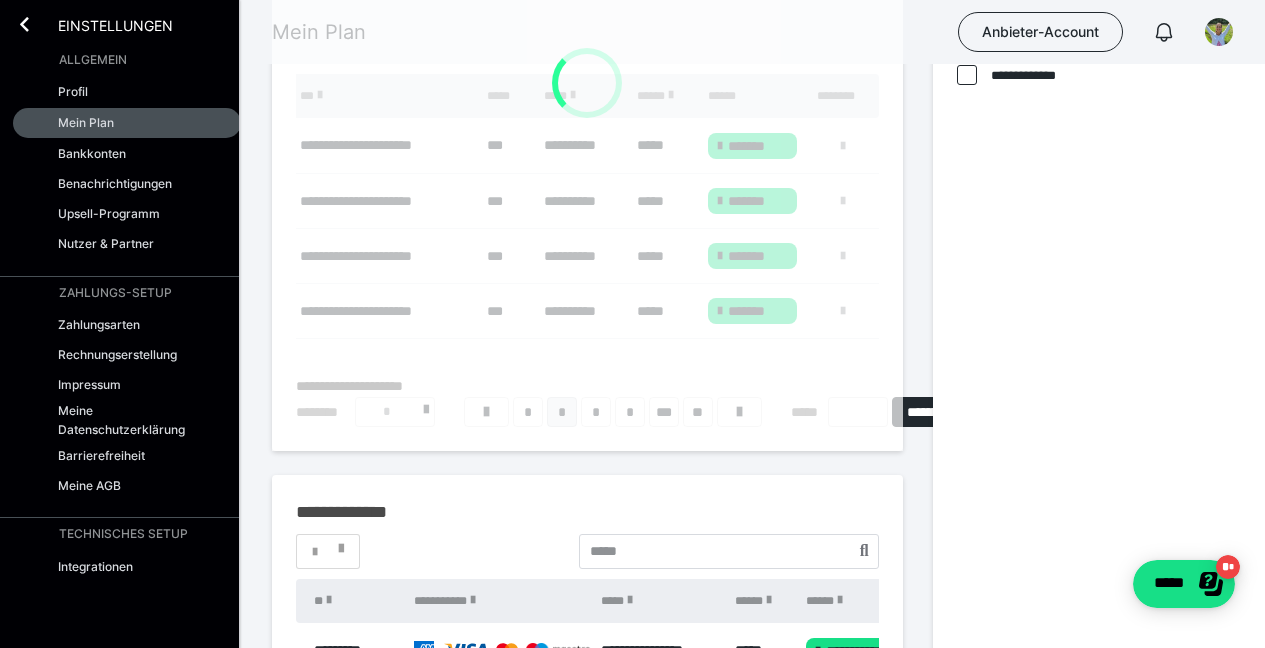 scroll, scrollTop: 431, scrollLeft: 0, axis: vertical 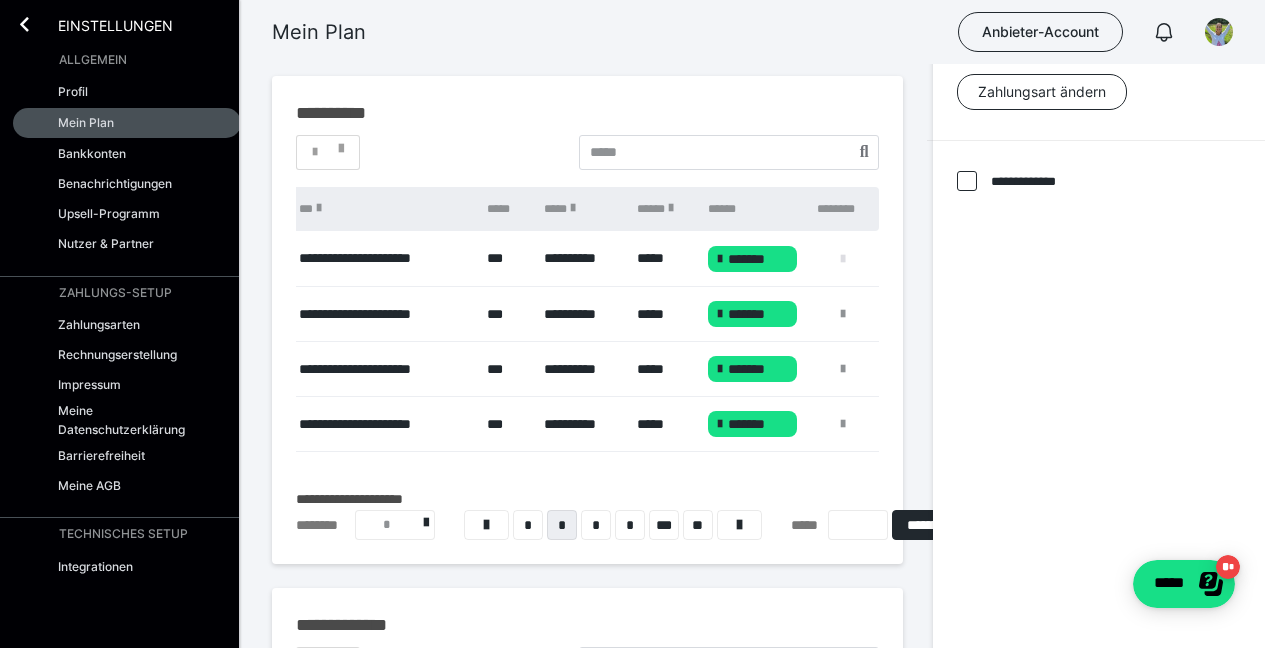 click at bounding box center (843, 259) 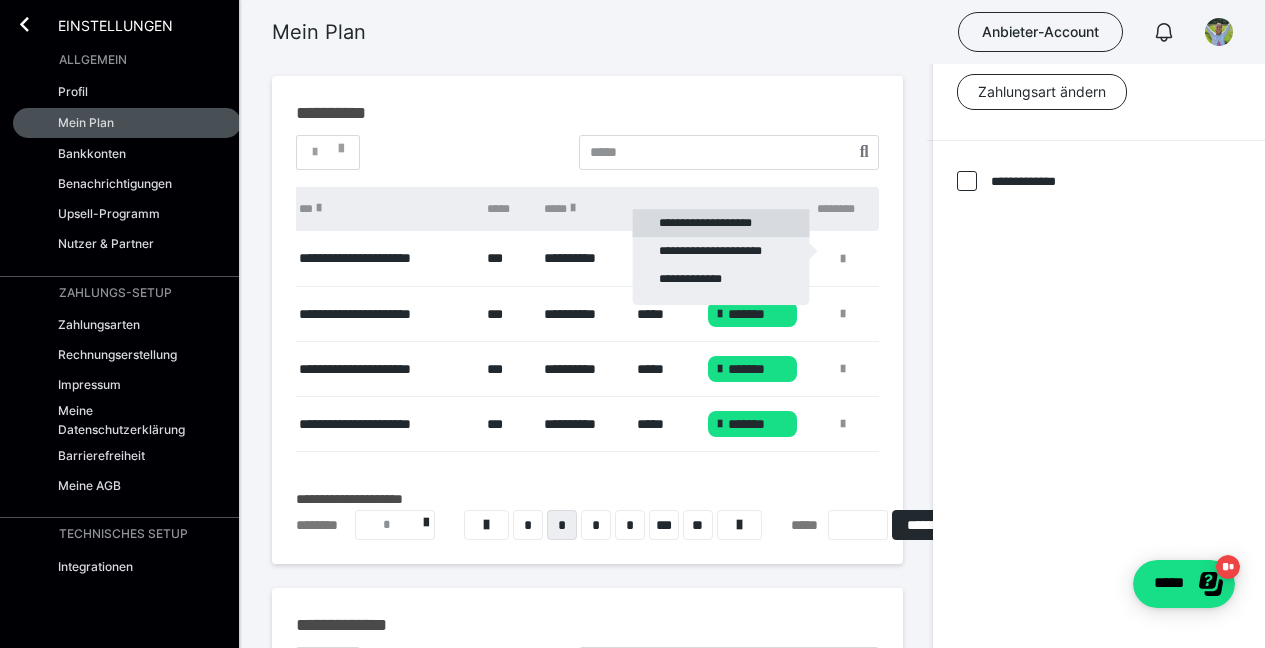 click on "**********" at bounding box center [720, 223] 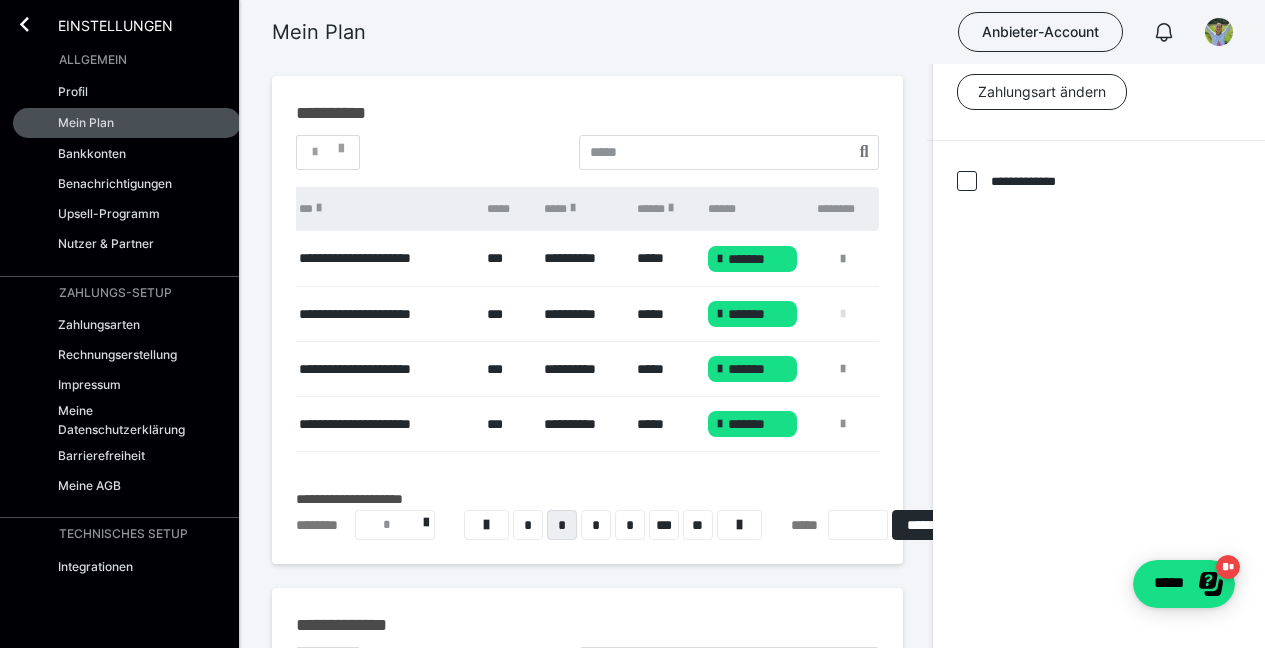 click at bounding box center (843, 314) 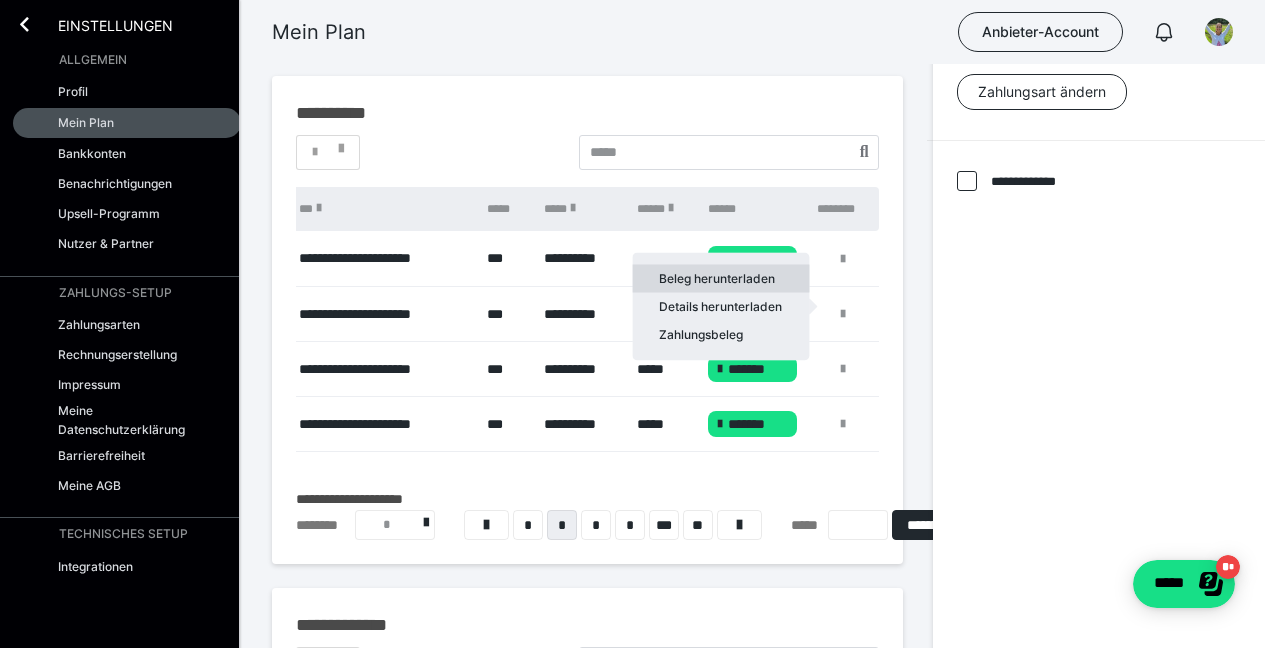 click on "Beleg herunterladen" at bounding box center (720, 279) 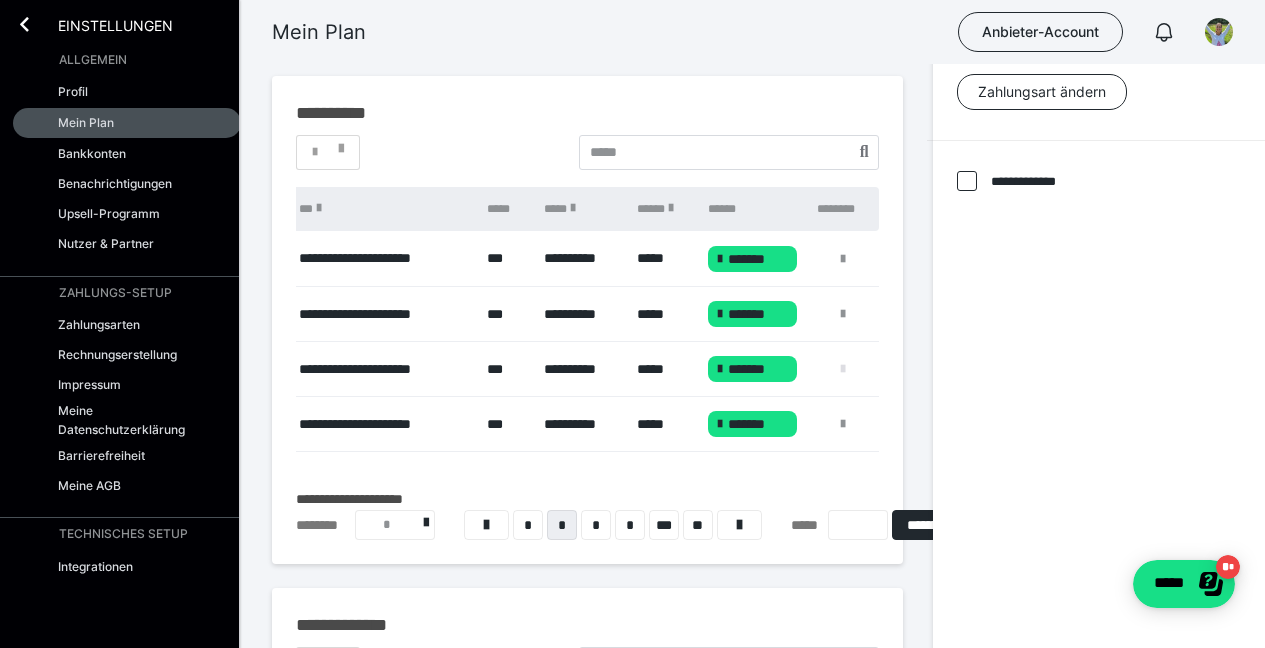 click at bounding box center [843, 369] 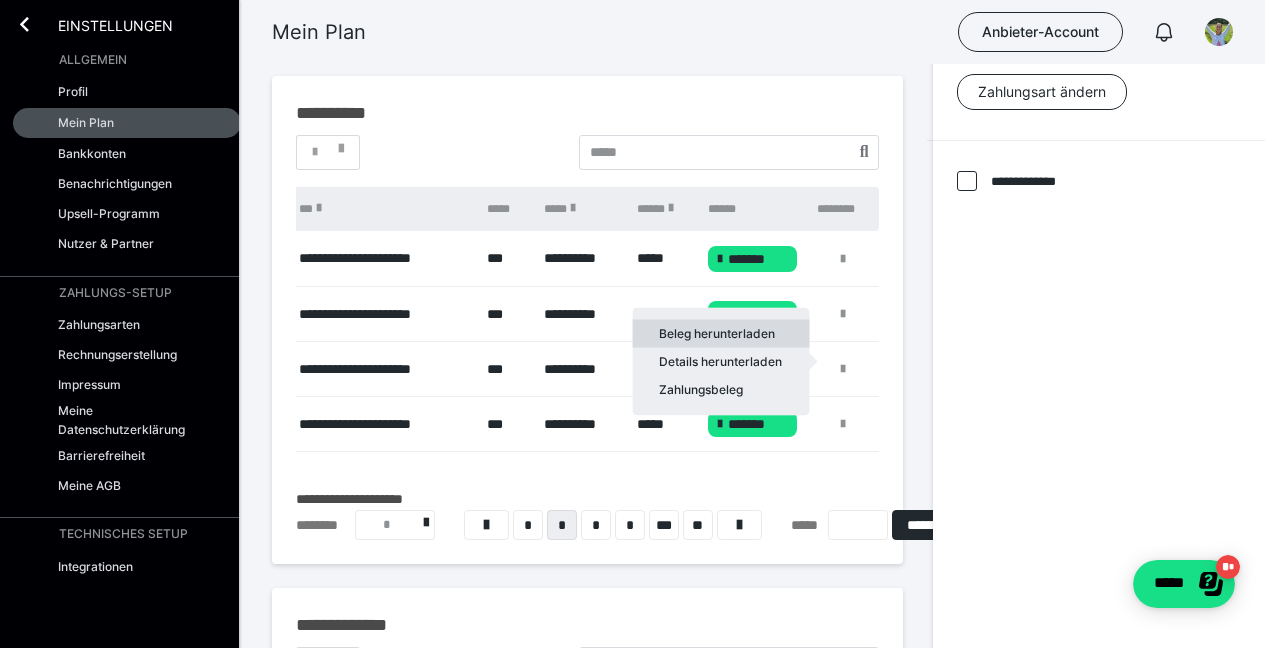 click on "Beleg herunterladen" at bounding box center (720, 334) 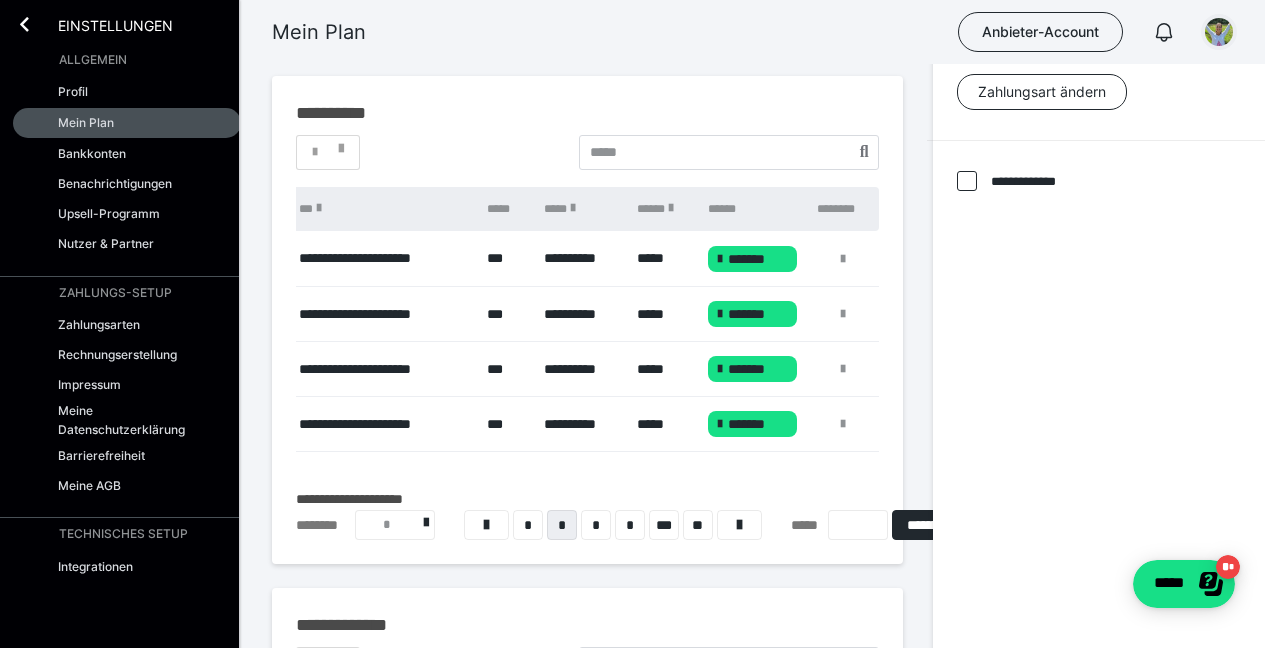 click at bounding box center (1219, 32) 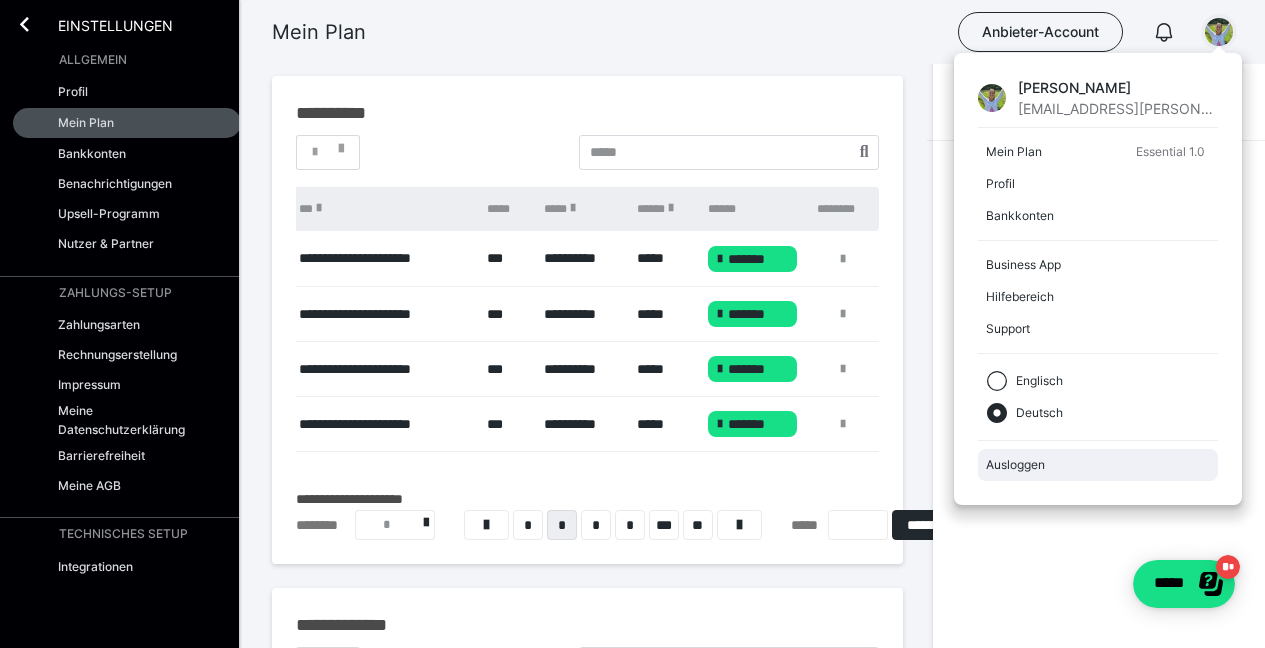 click on "Ausloggen" at bounding box center [1098, 465] 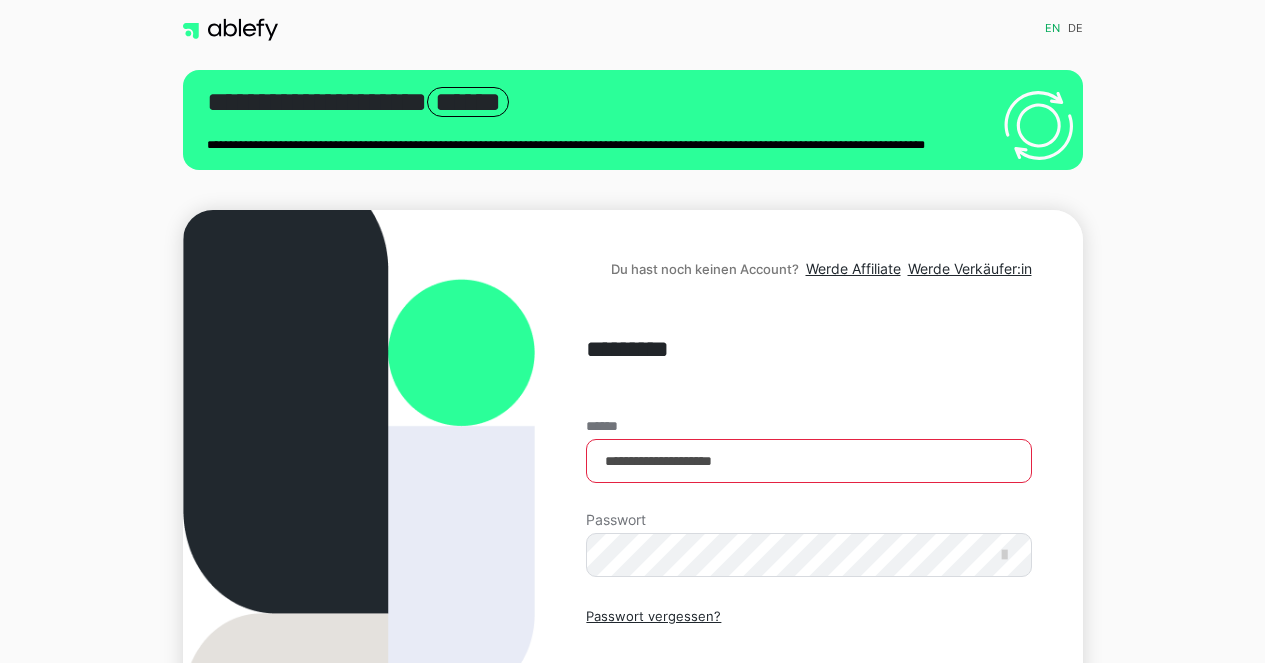scroll, scrollTop: 0, scrollLeft: 0, axis: both 